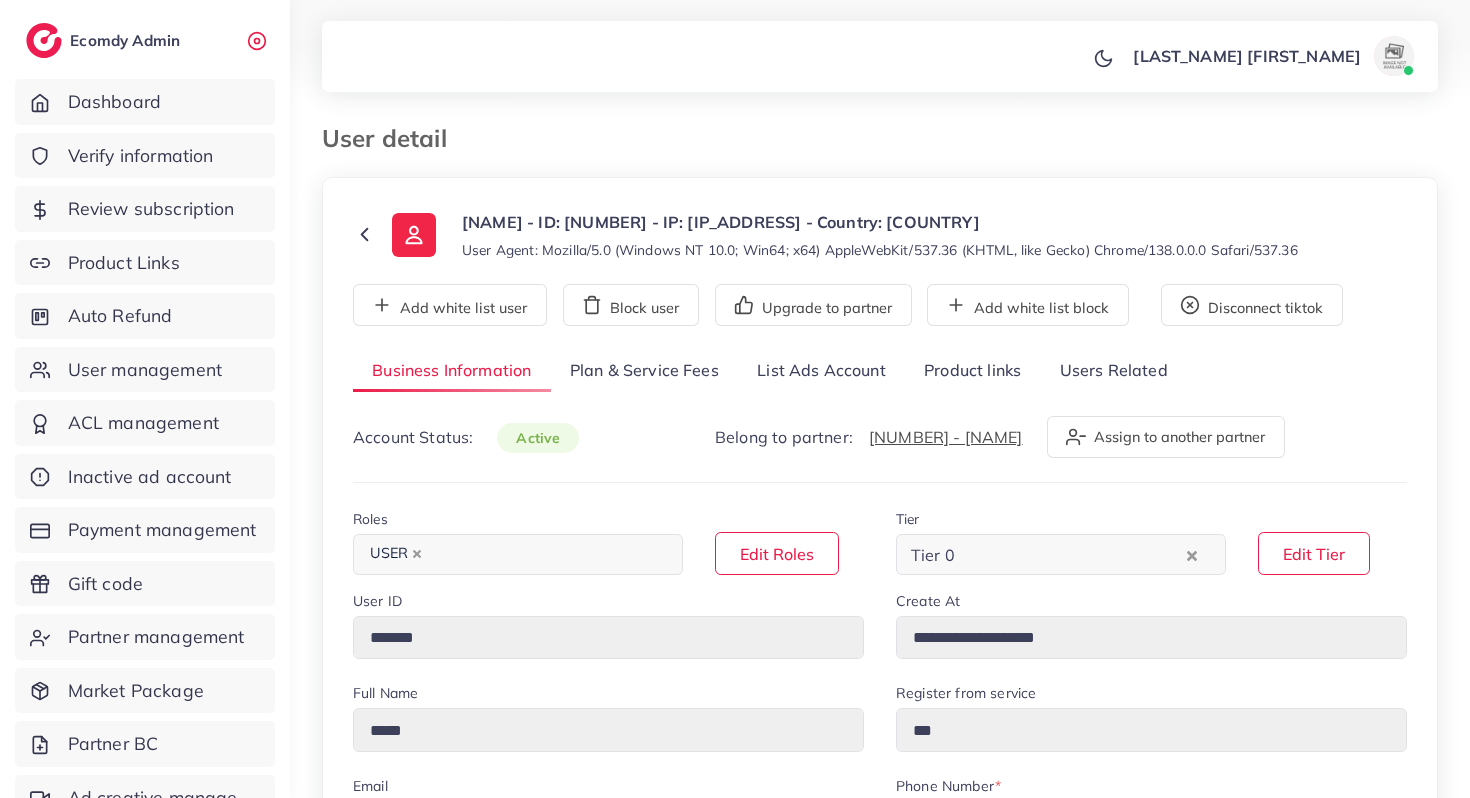select on "********" 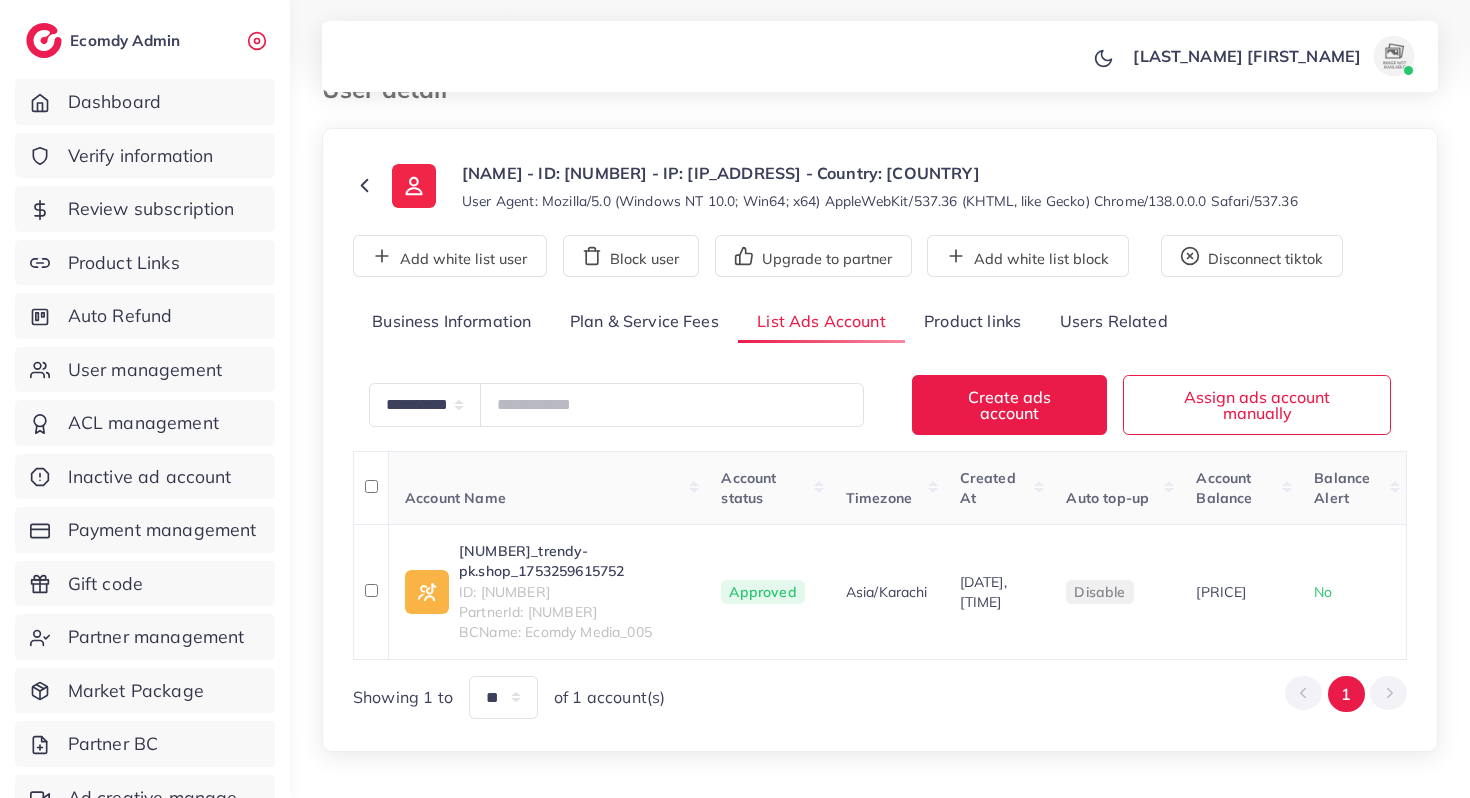 scroll, scrollTop: 68, scrollLeft: 0, axis: vertical 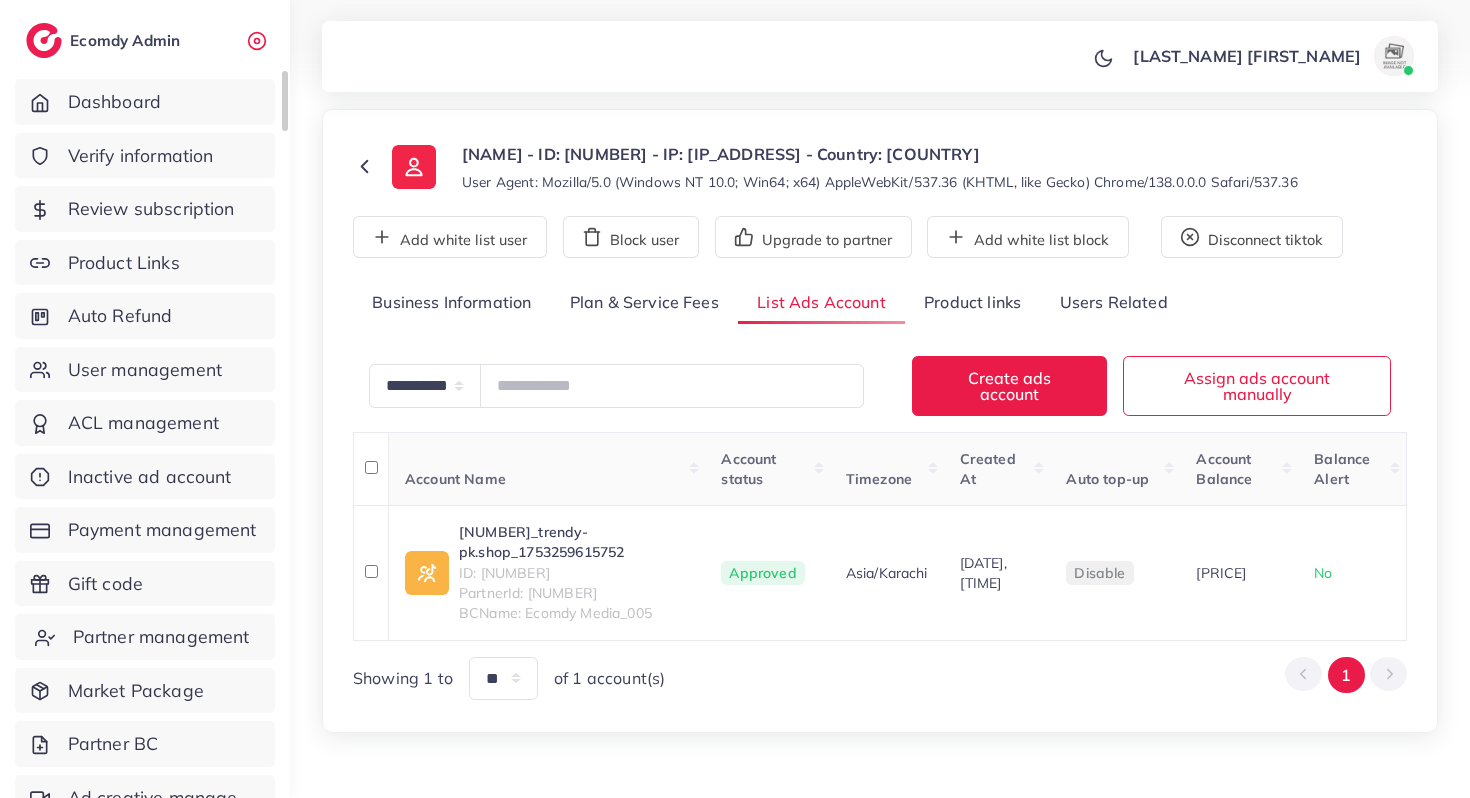 click on "Partner management" at bounding box center (161, 637) 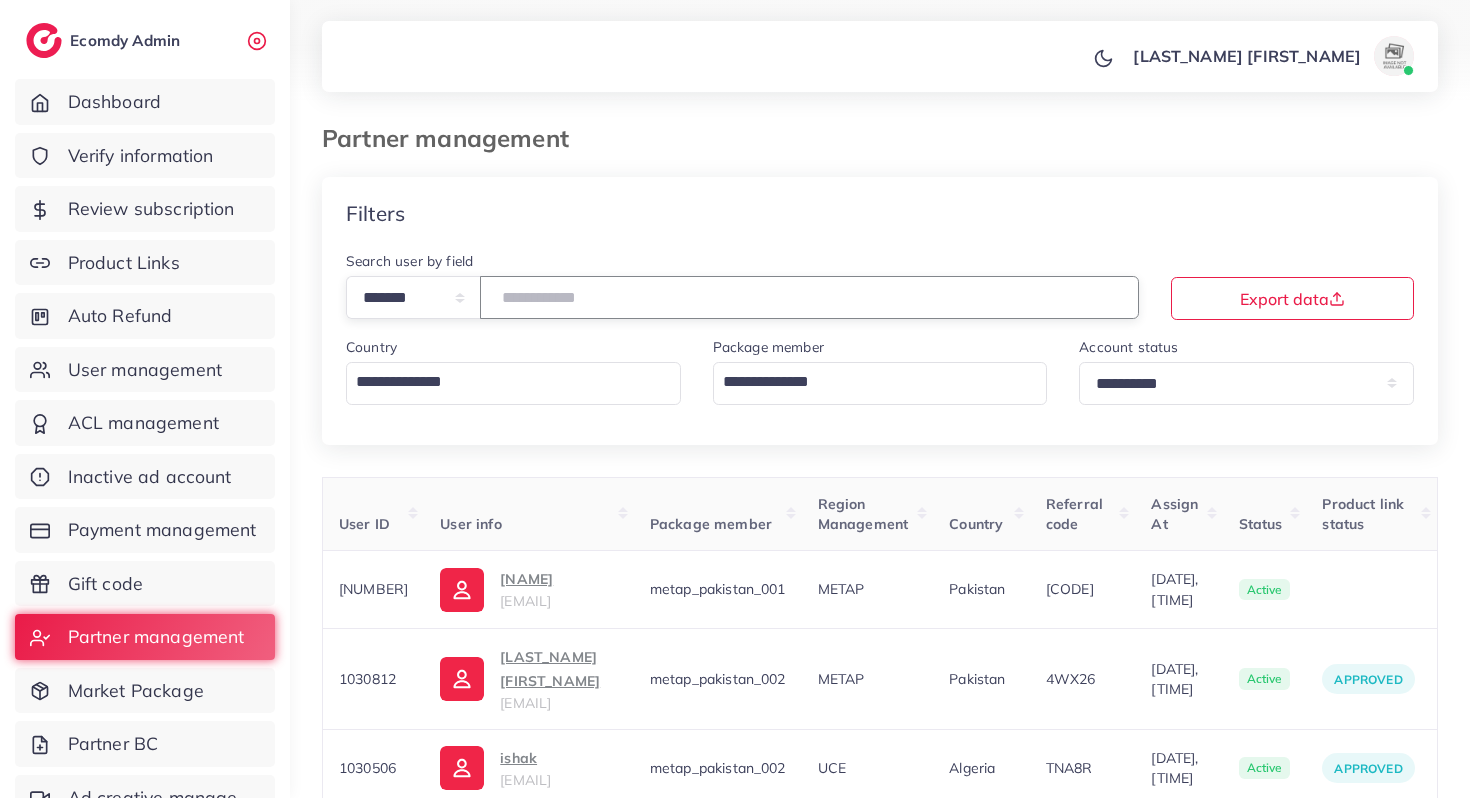 click at bounding box center (809, 297) 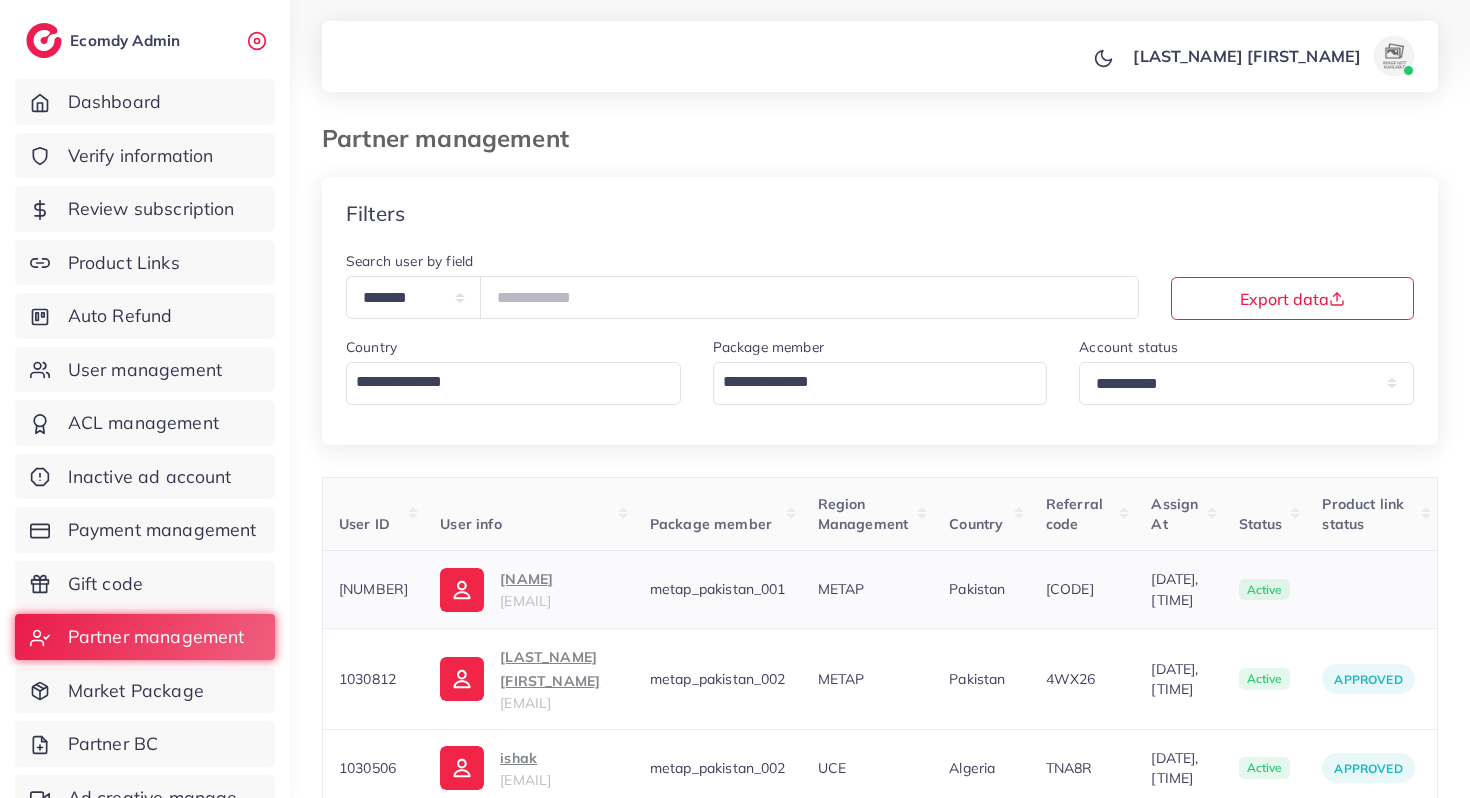click on "Mindowls" at bounding box center (526, 579) 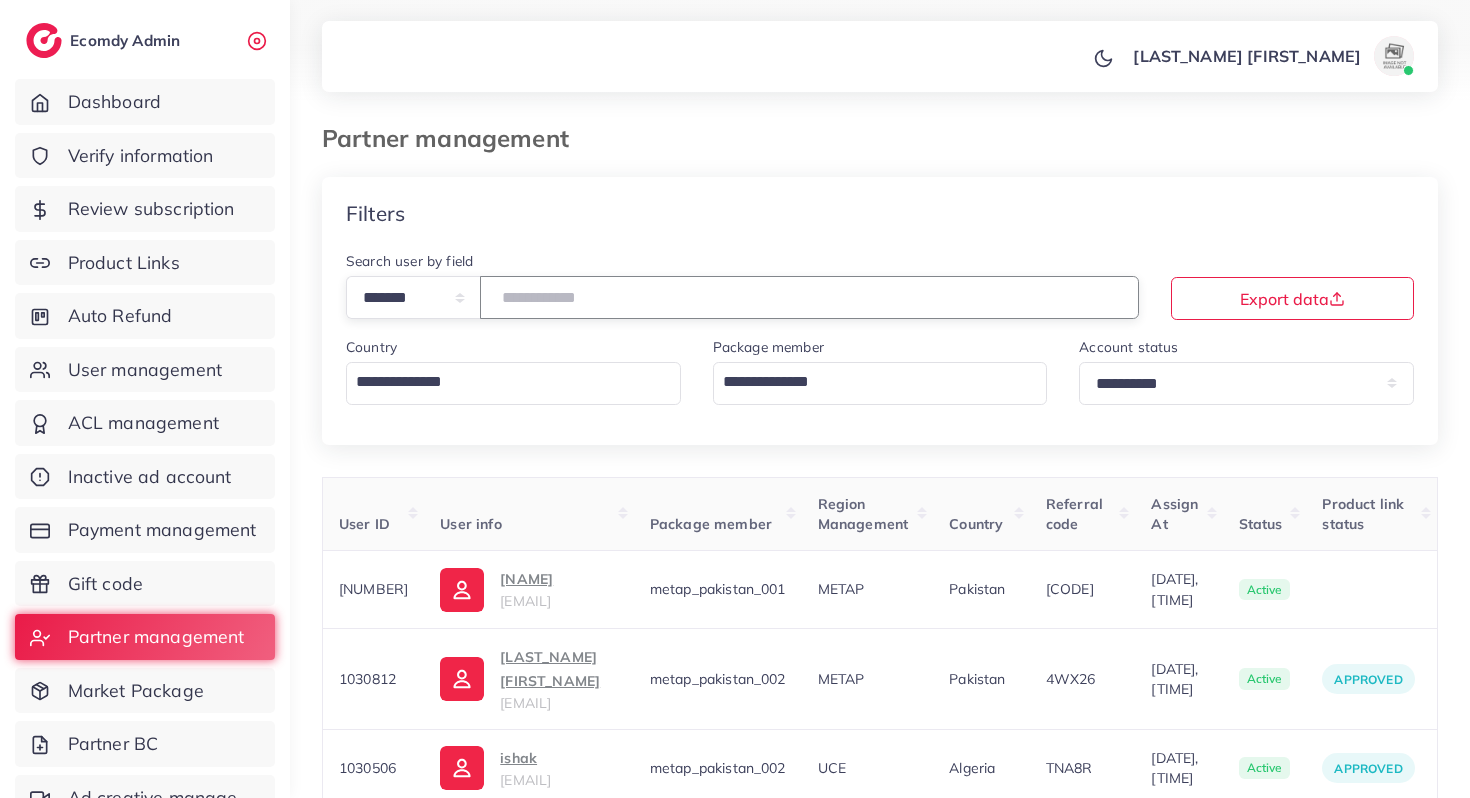 click at bounding box center (809, 297) 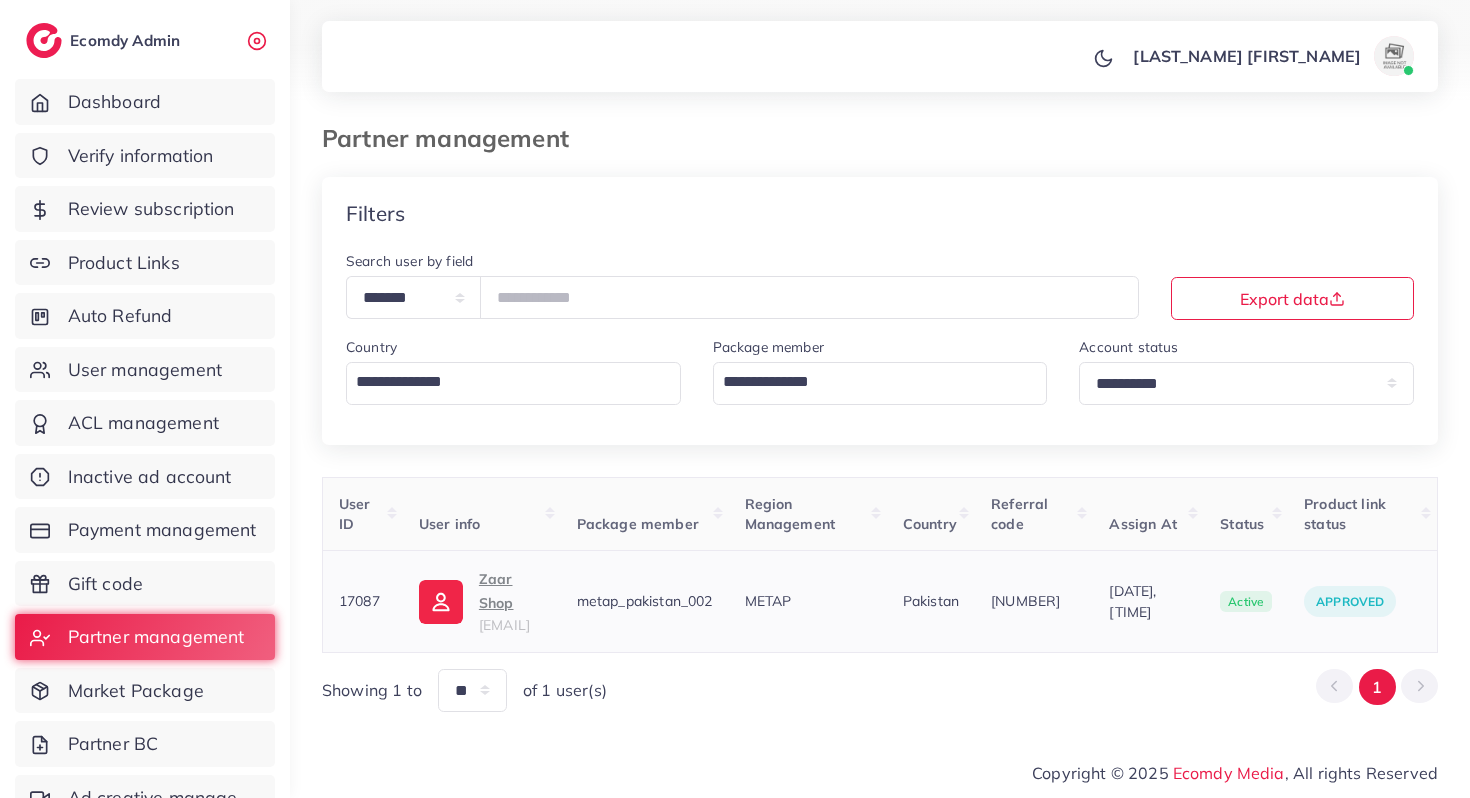 click on "Zaar Shop  zawarshah3@gmail.com" at bounding box center (482, 601) 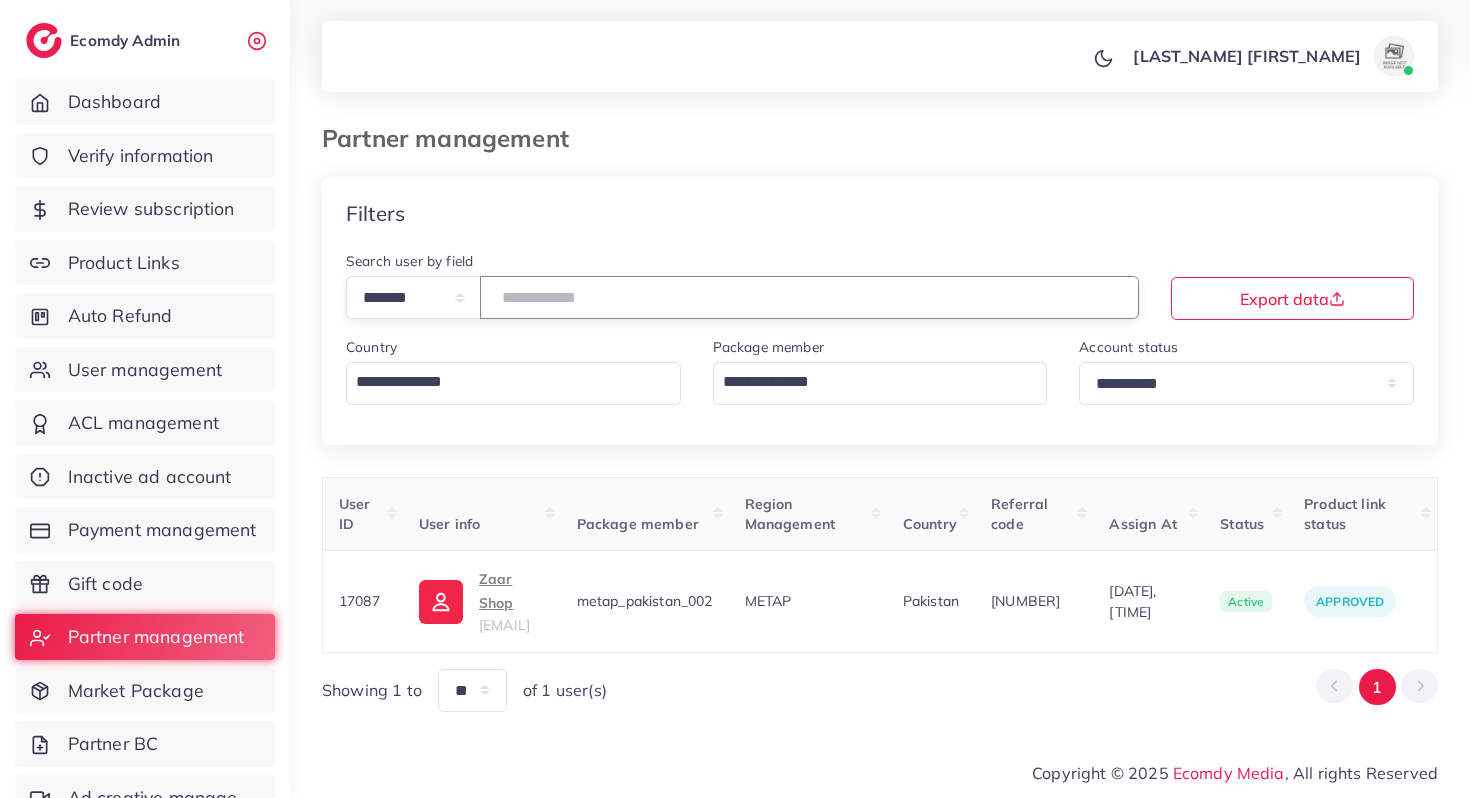 click on "*****" at bounding box center [809, 297] 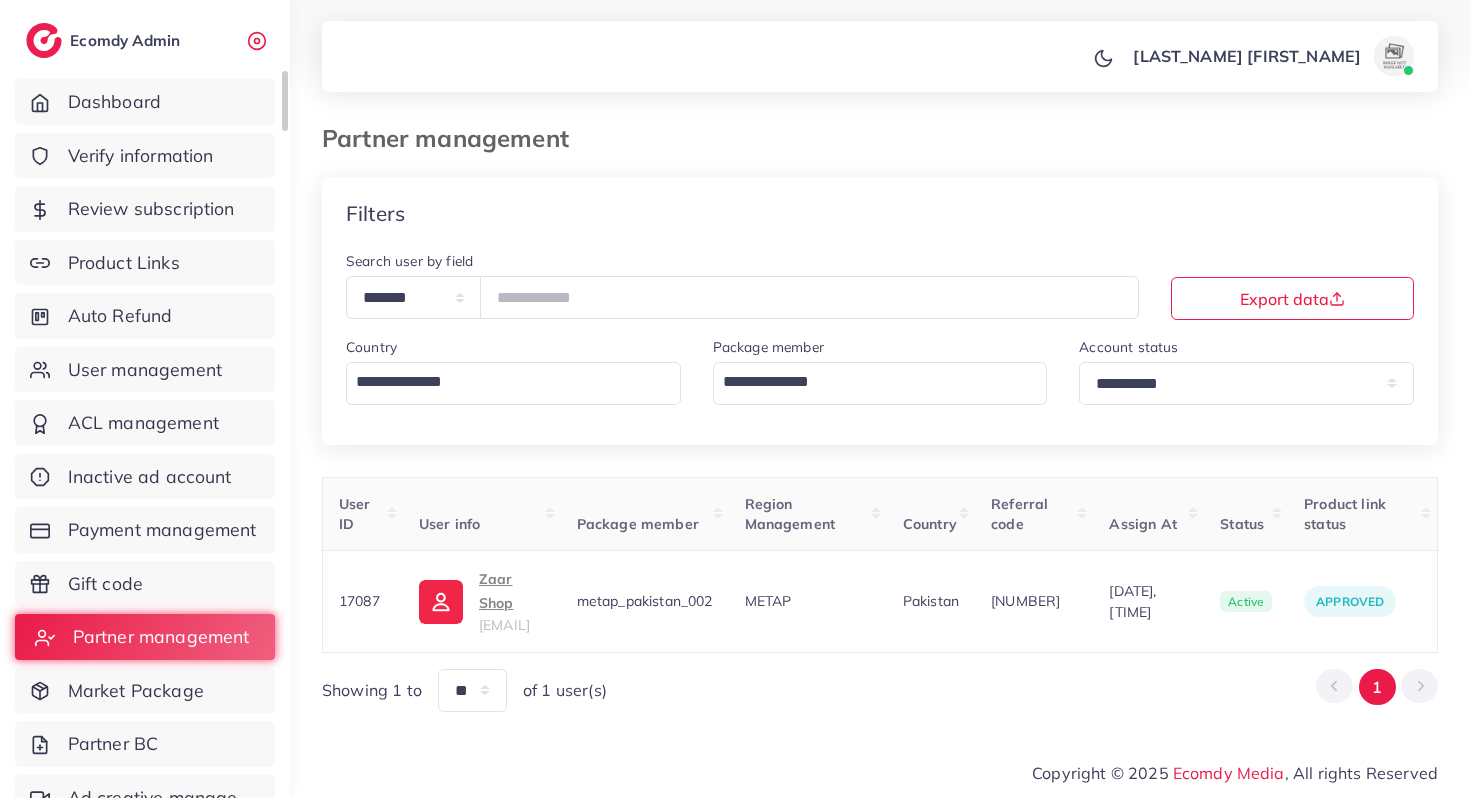 click on "Partner management" at bounding box center (161, 637) 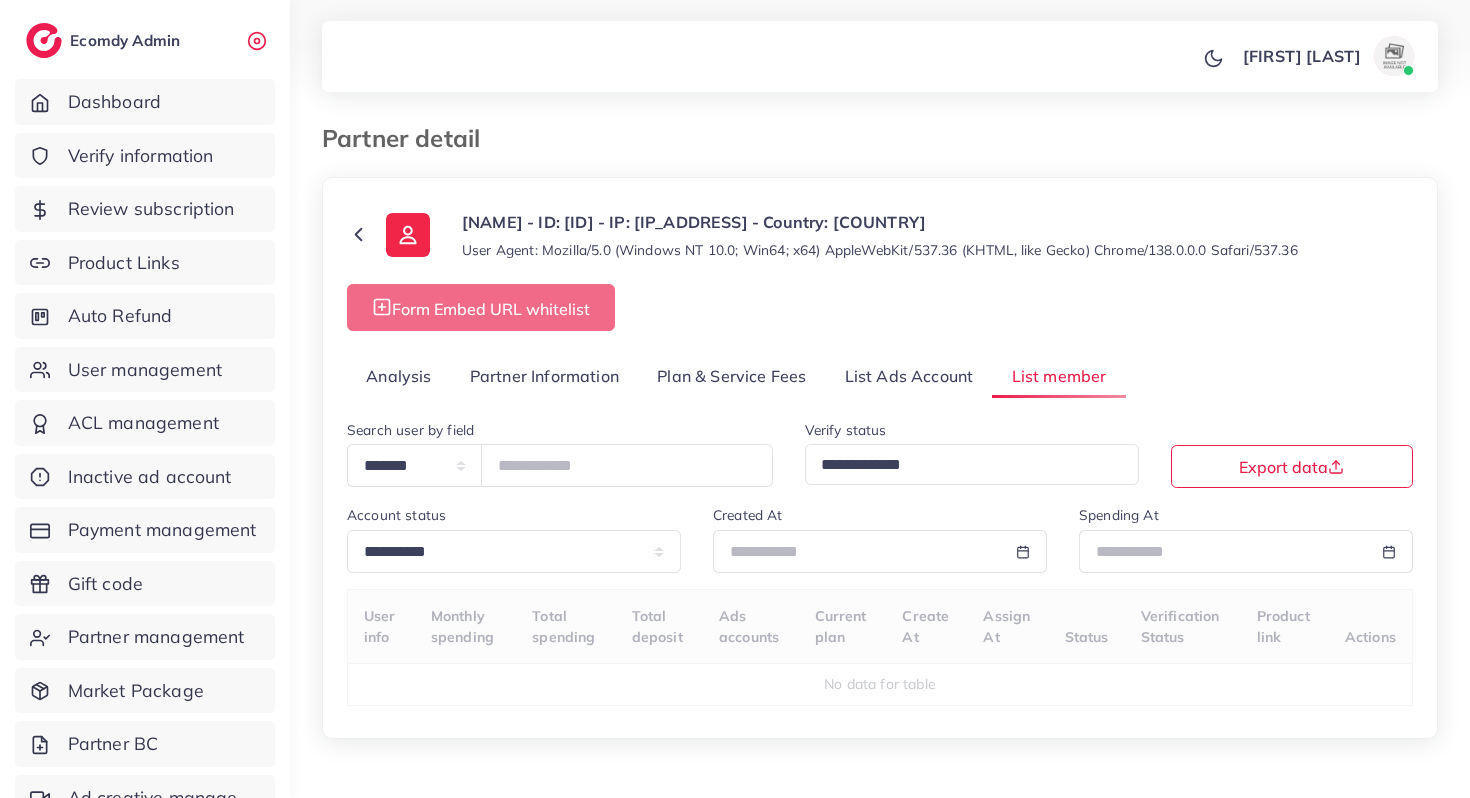 select on "**" 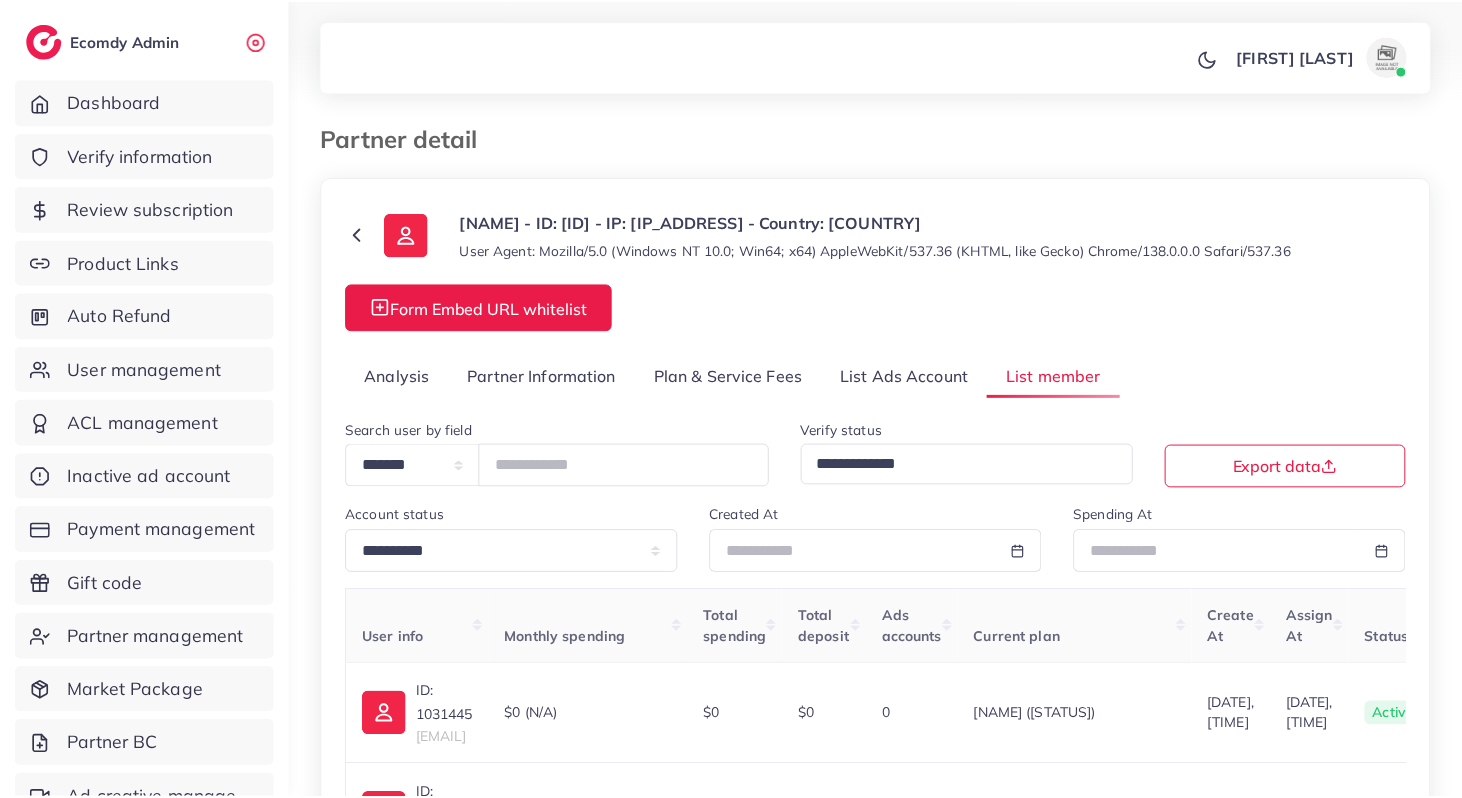 scroll, scrollTop: 0, scrollLeft: 0, axis: both 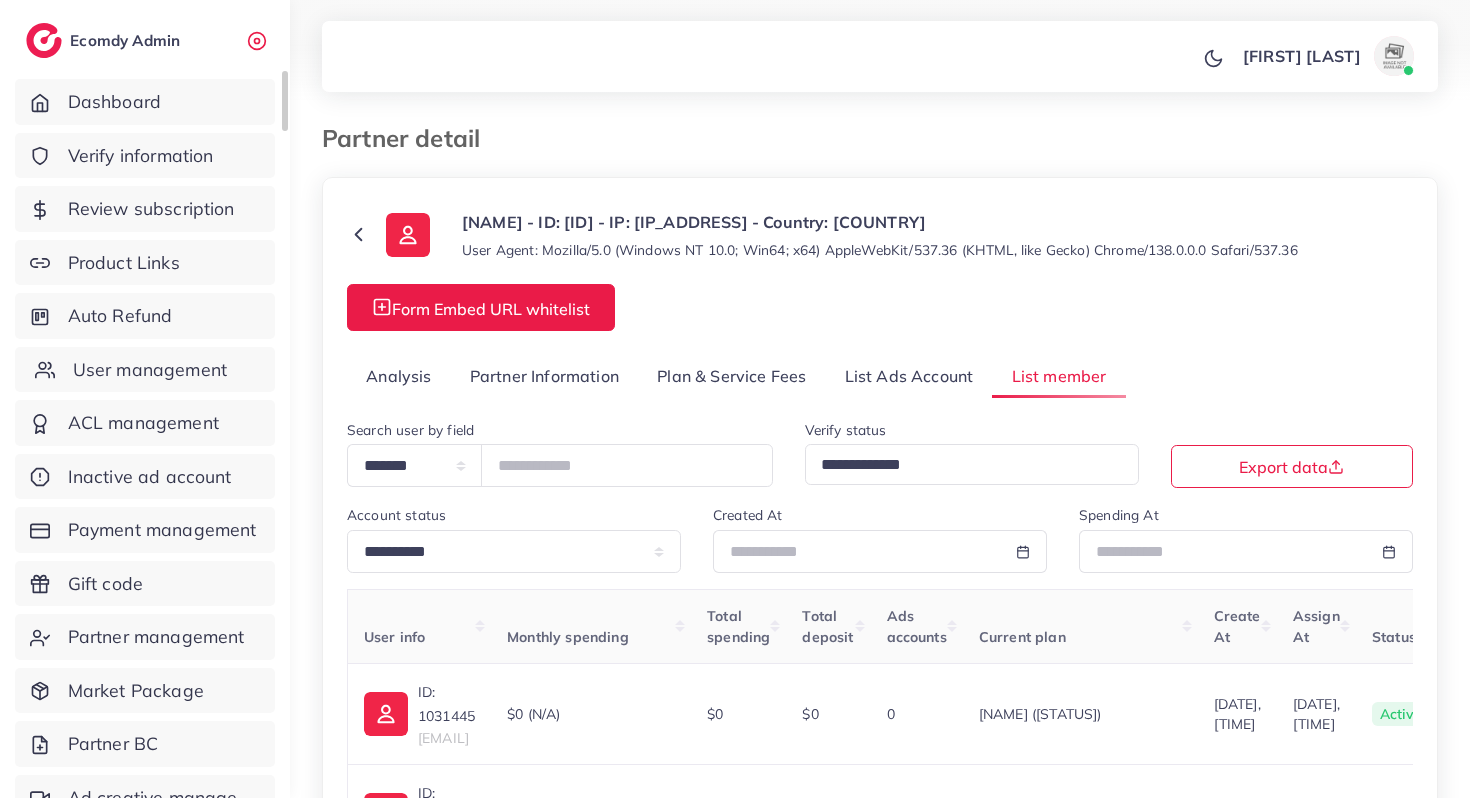 click on "User management" at bounding box center (150, 370) 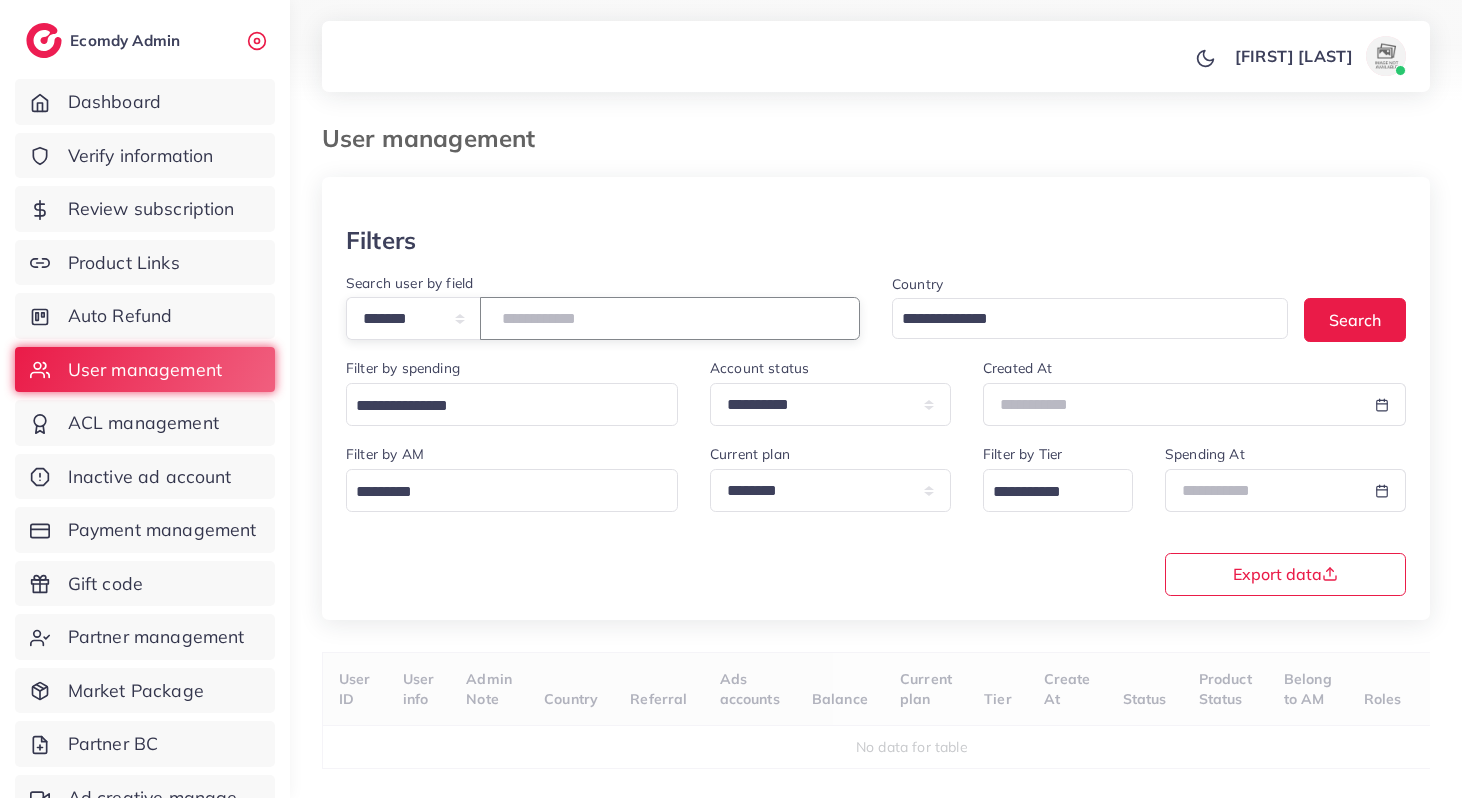 click at bounding box center (670, 318) 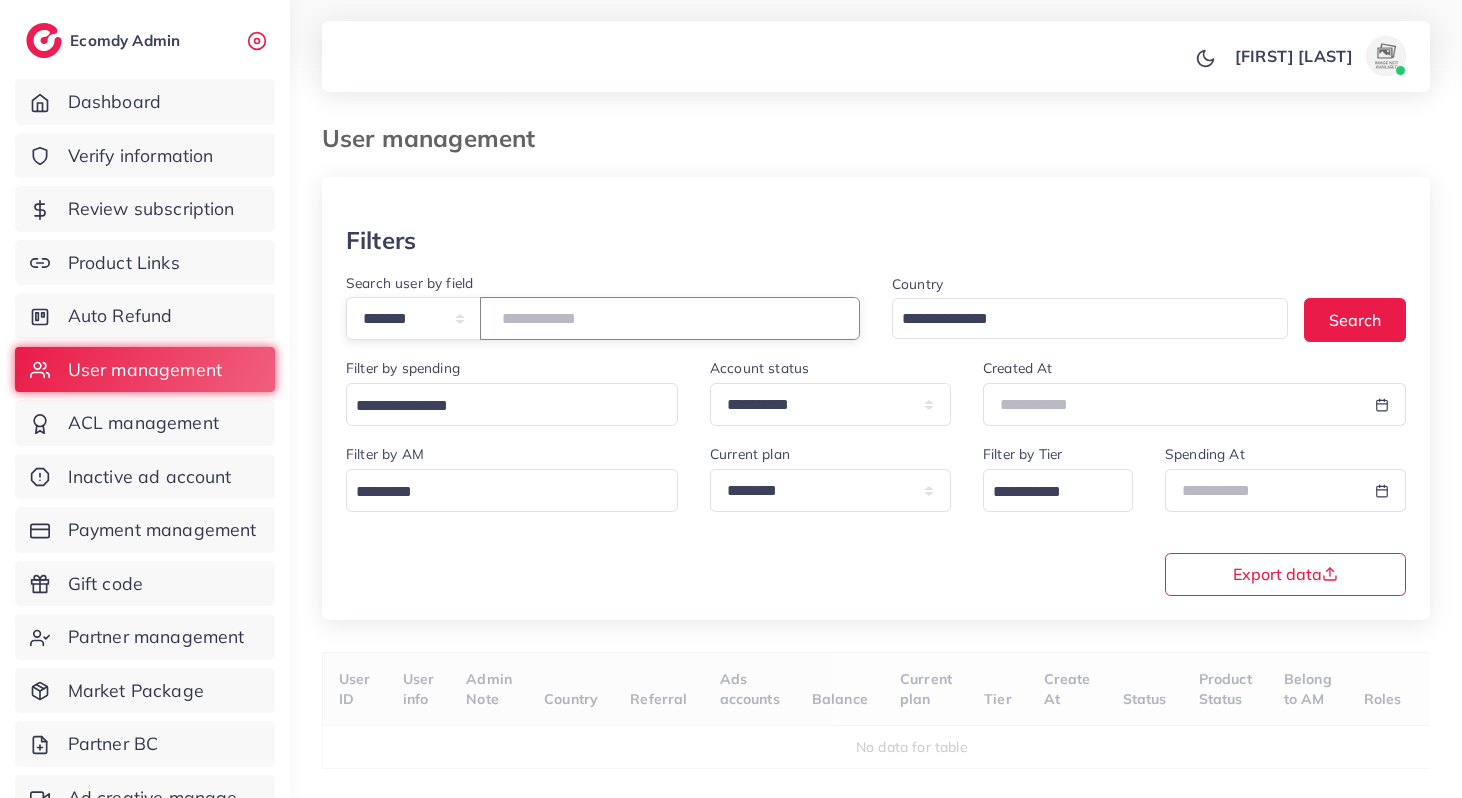 type on "*****" 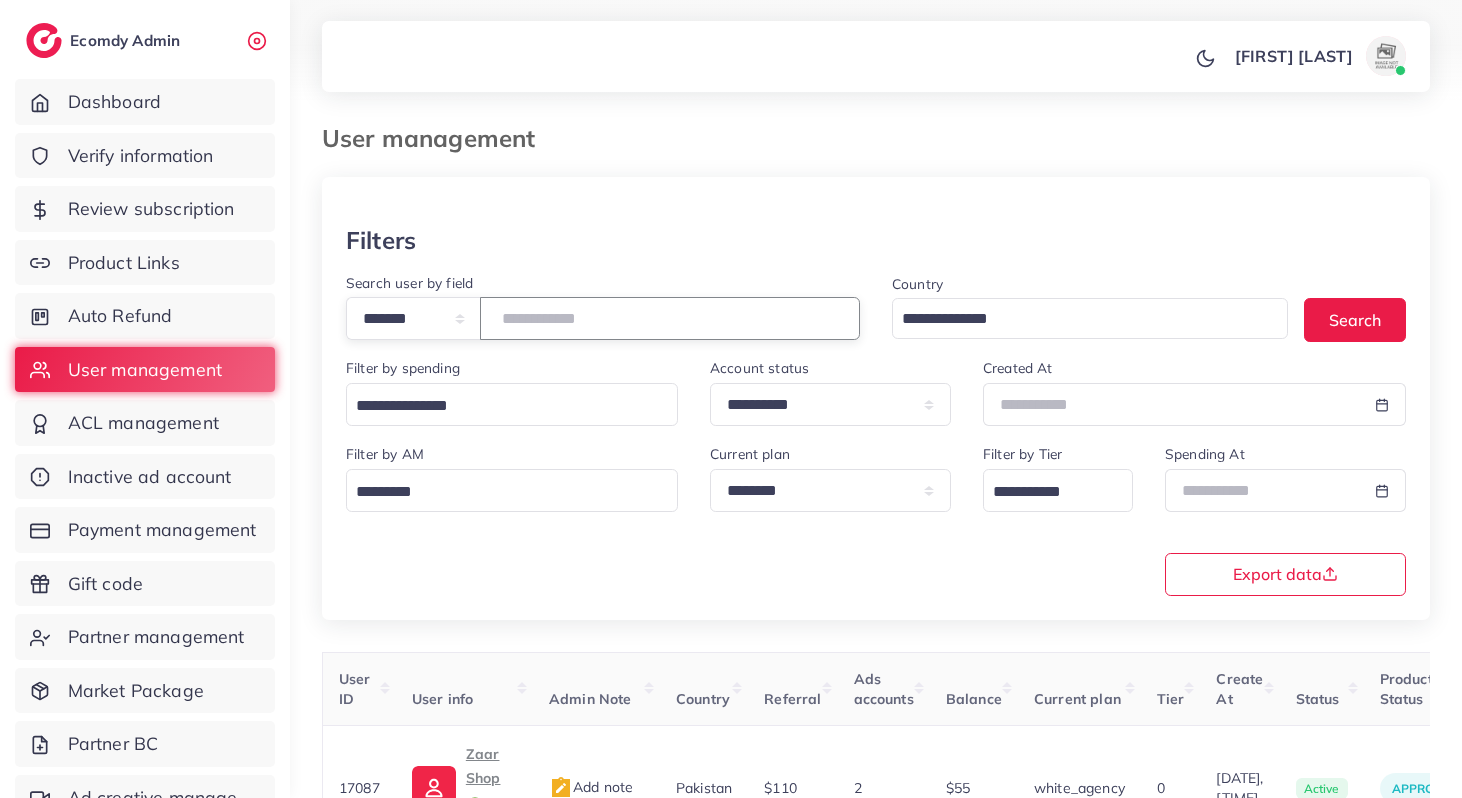 scroll, scrollTop: 104, scrollLeft: 0, axis: vertical 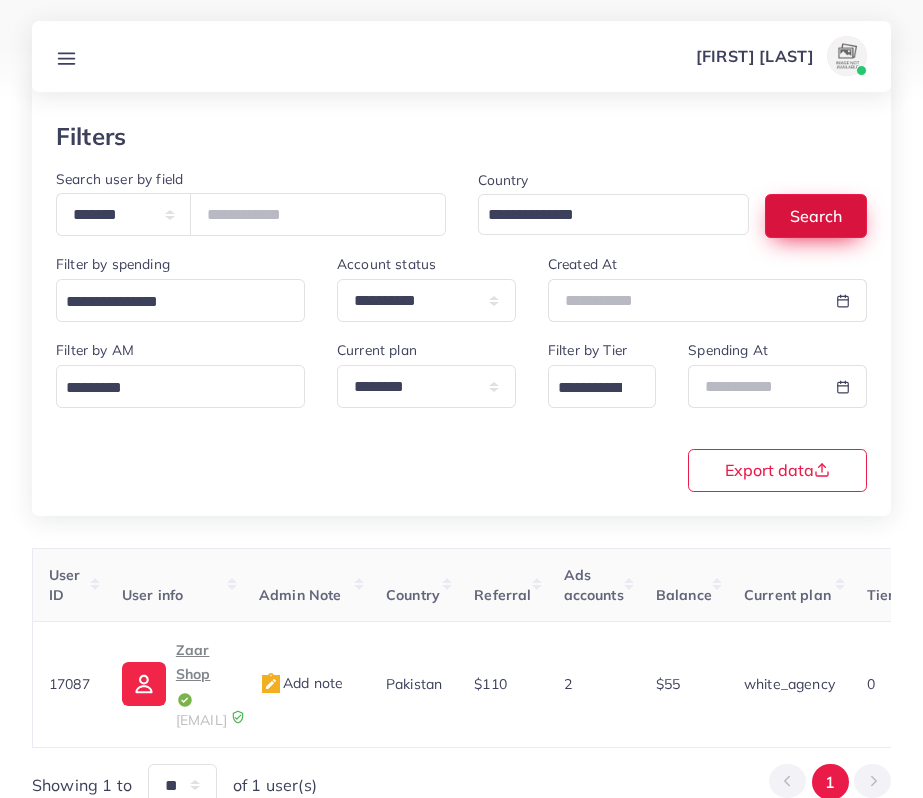 click on "Search" at bounding box center [816, 215] 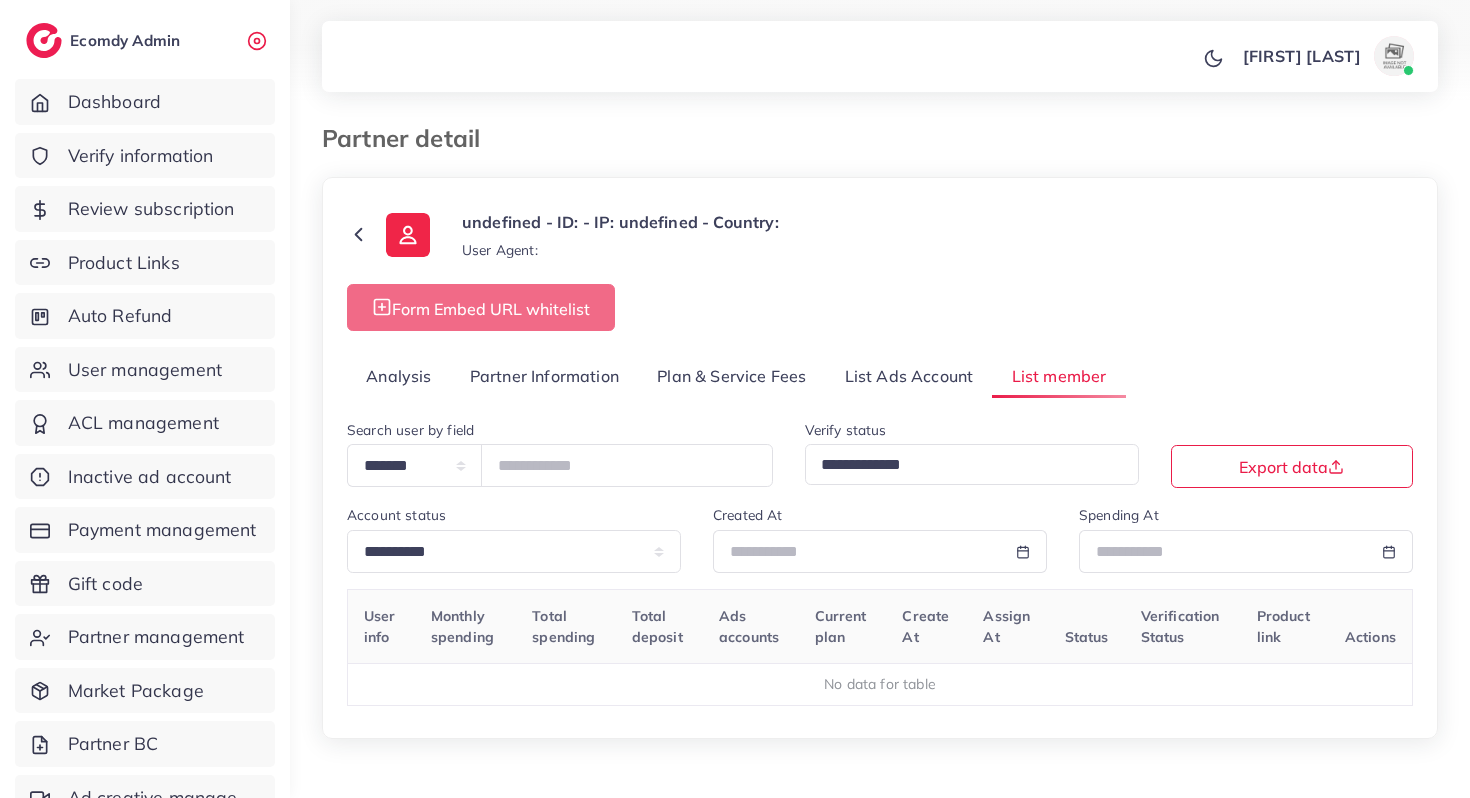 select on "*" 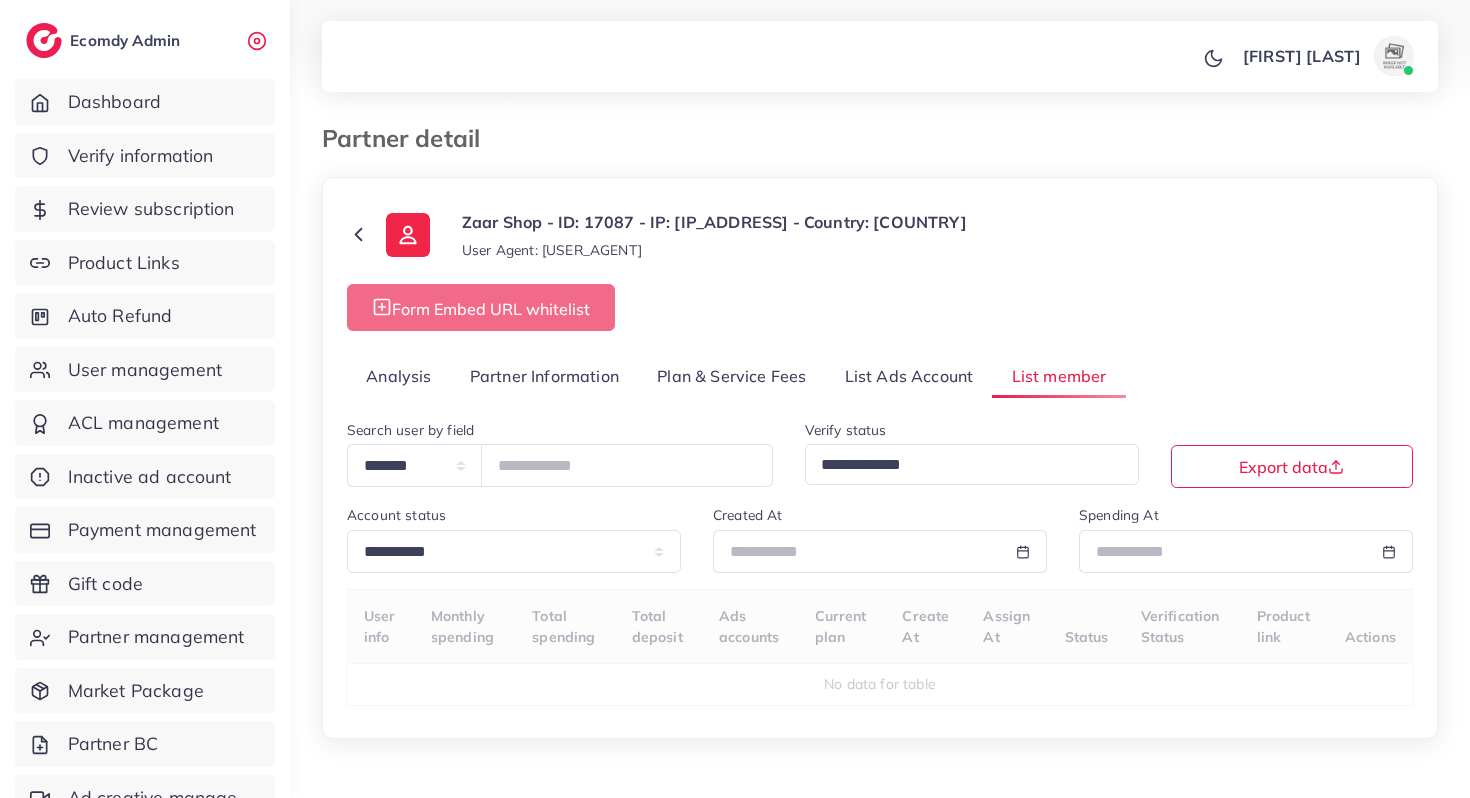 click on "Analysis" at bounding box center [399, 376] 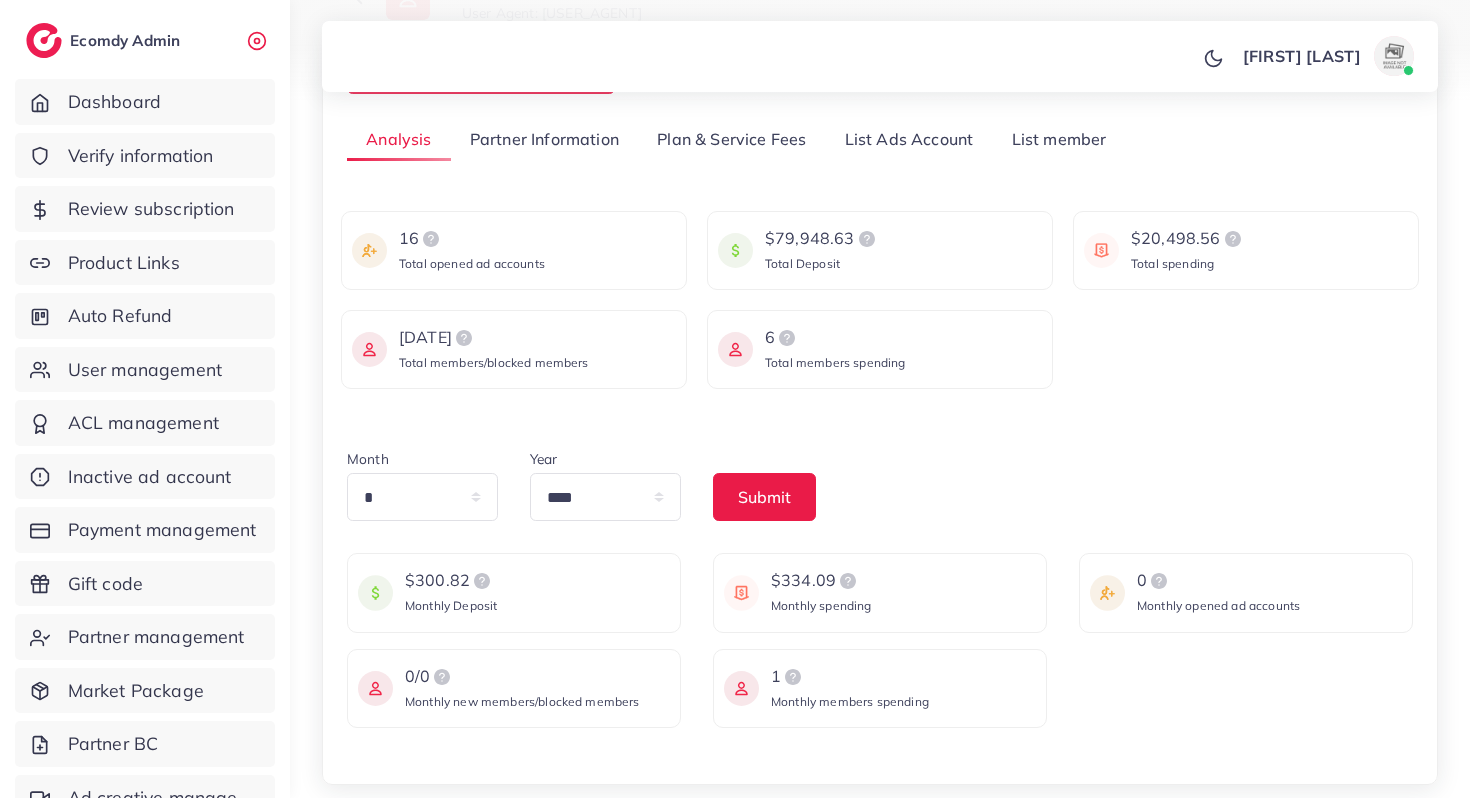 scroll, scrollTop: 249, scrollLeft: 0, axis: vertical 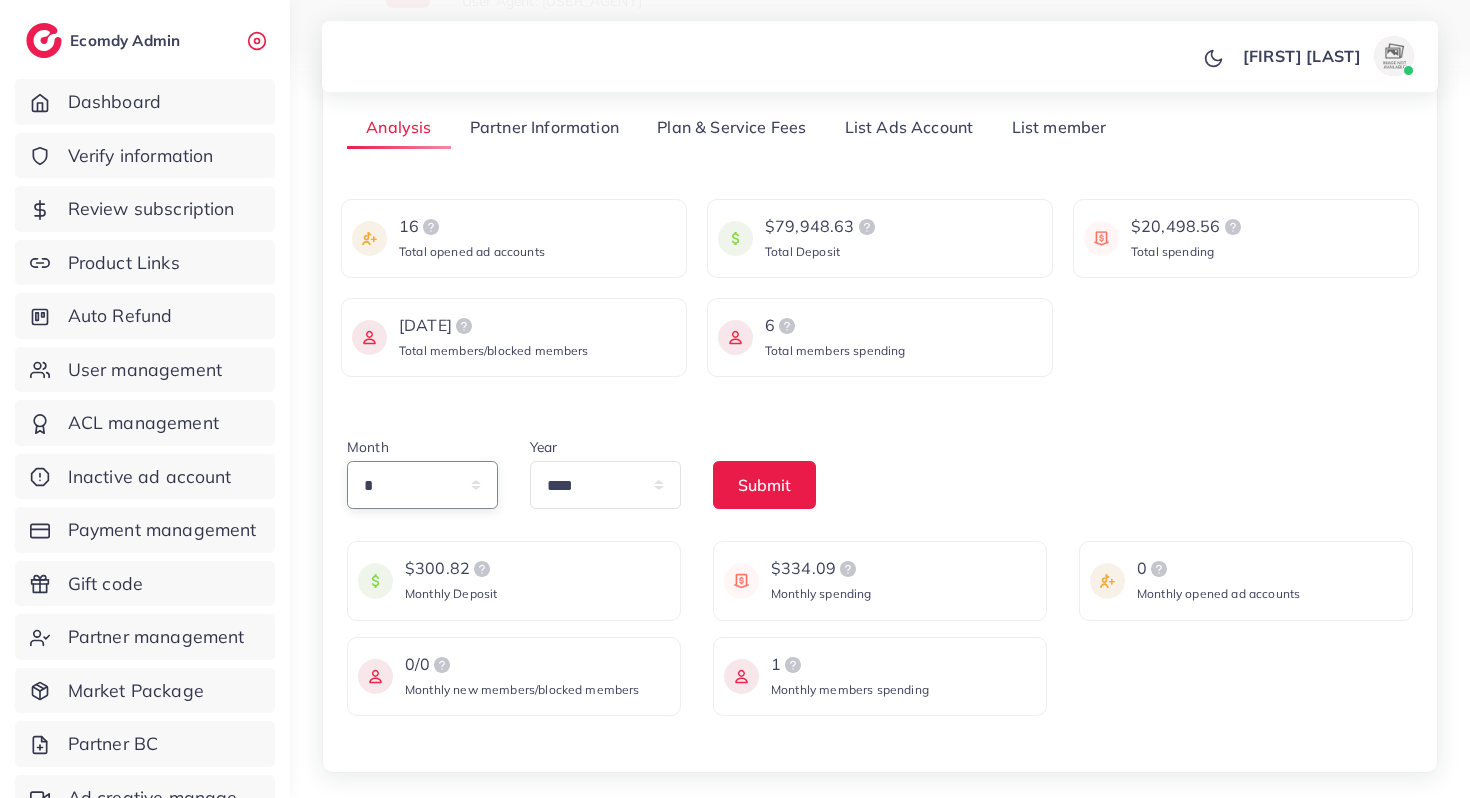 click on "* * * * * * * * * ** ** **" at bounding box center (422, 485) 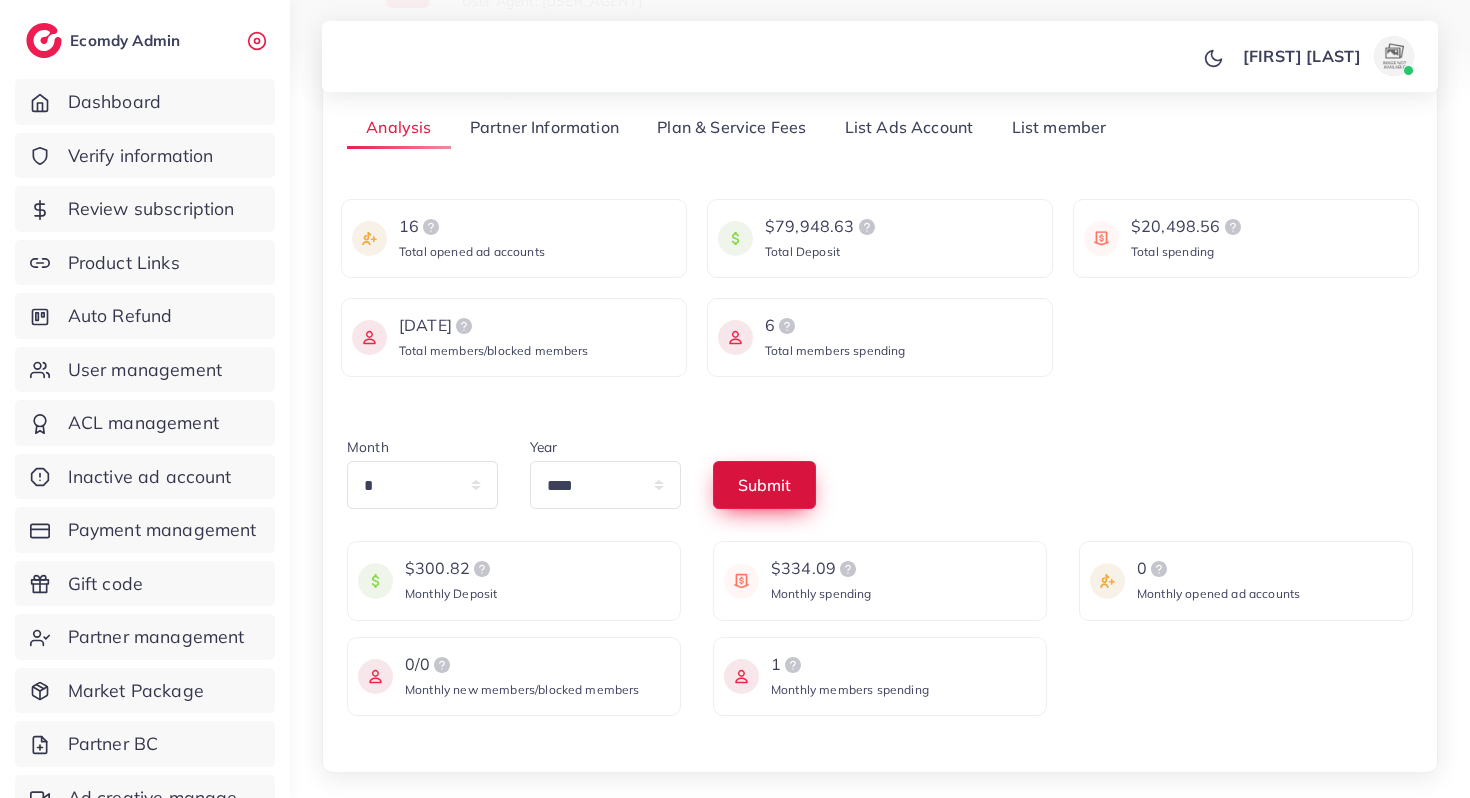 click on "Submit" at bounding box center [764, 485] 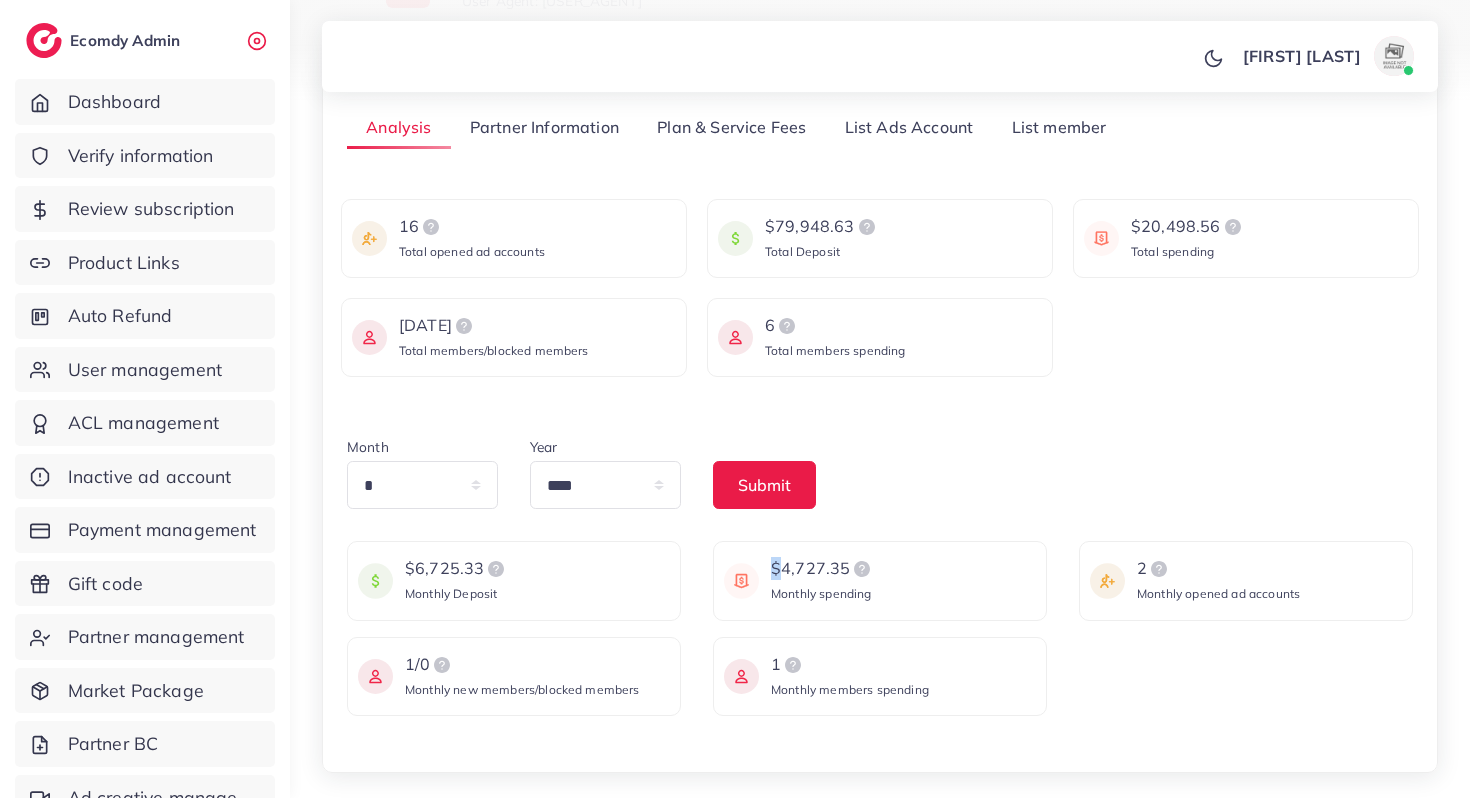 drag, startPoint x: 770, startPoint y: 562, endPoint x: 848, endPoint y: 563, distance: 78.00641 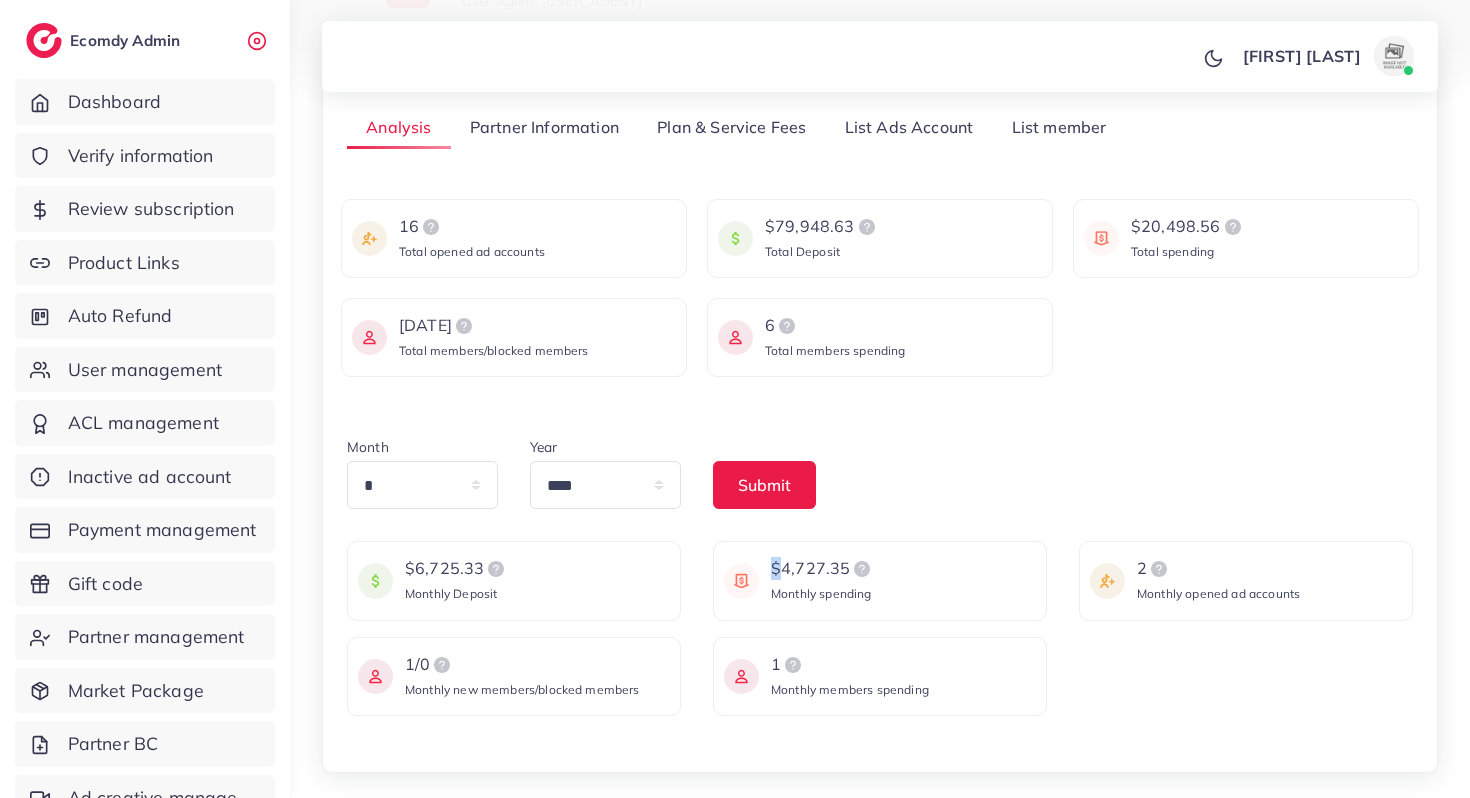 click on "List member" at bounding box center [1058, 127] 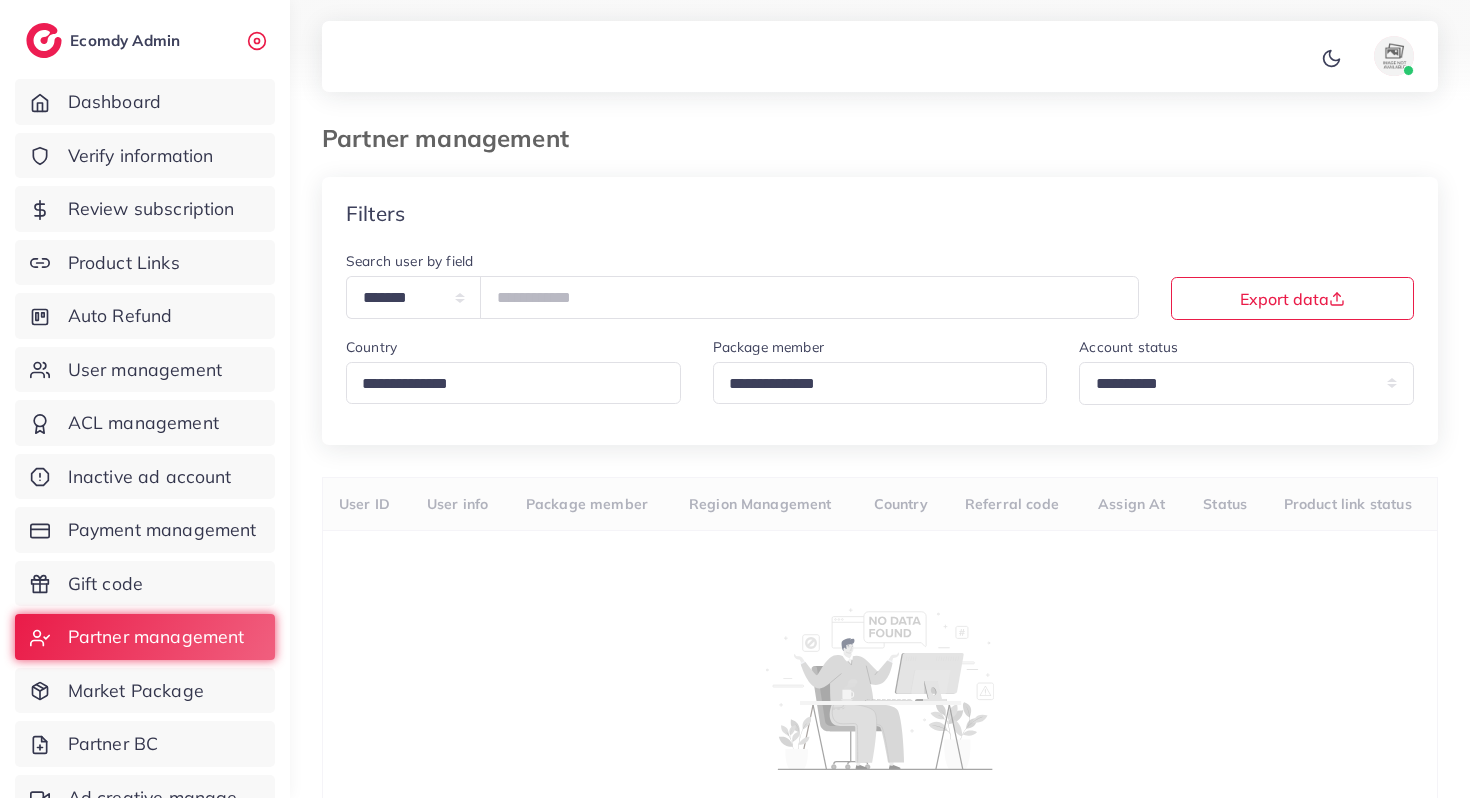 scroll, scrollTop: 0, scrollLeft: 0, axis: both 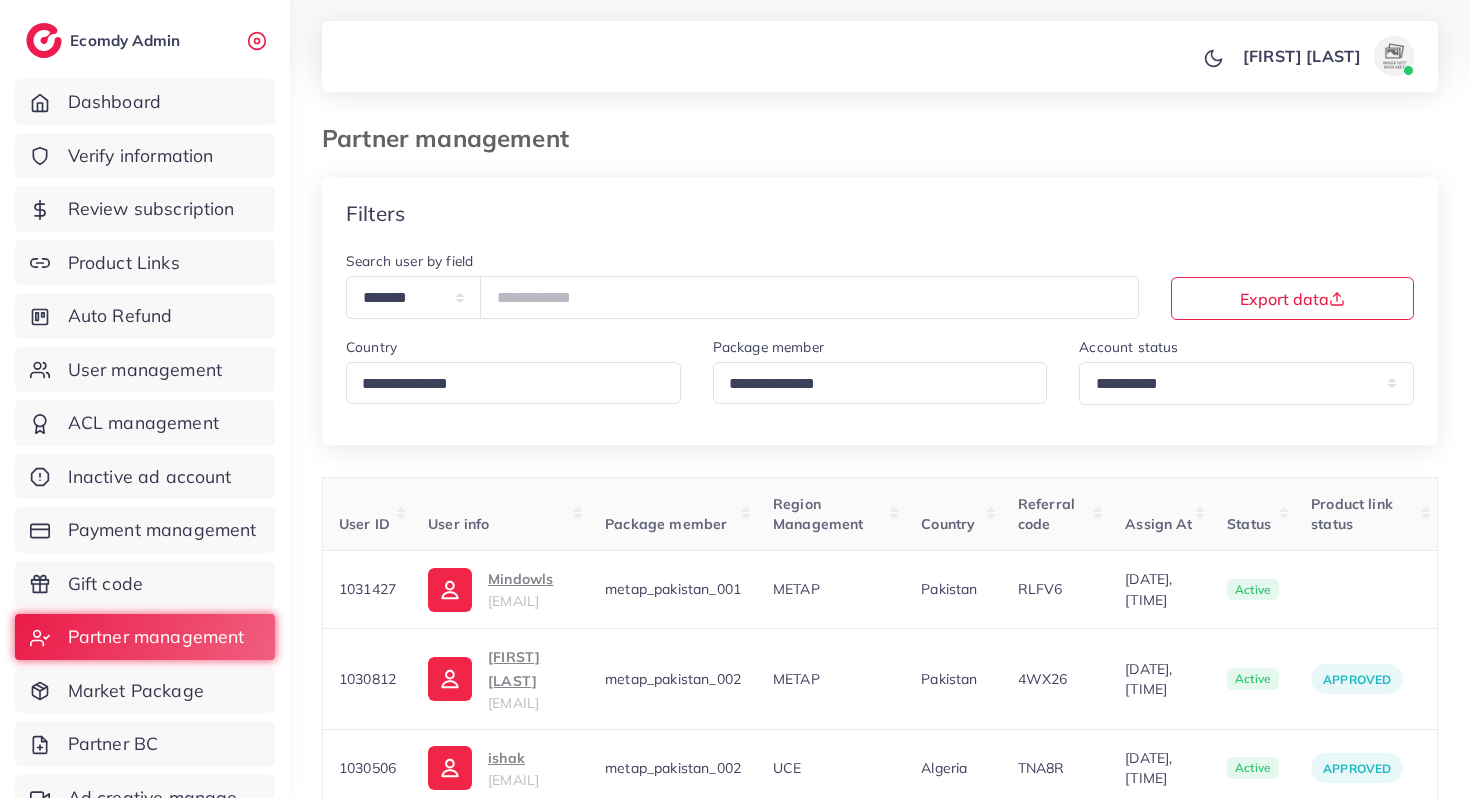 click on "Partner management" at bounding box center [156, 637] 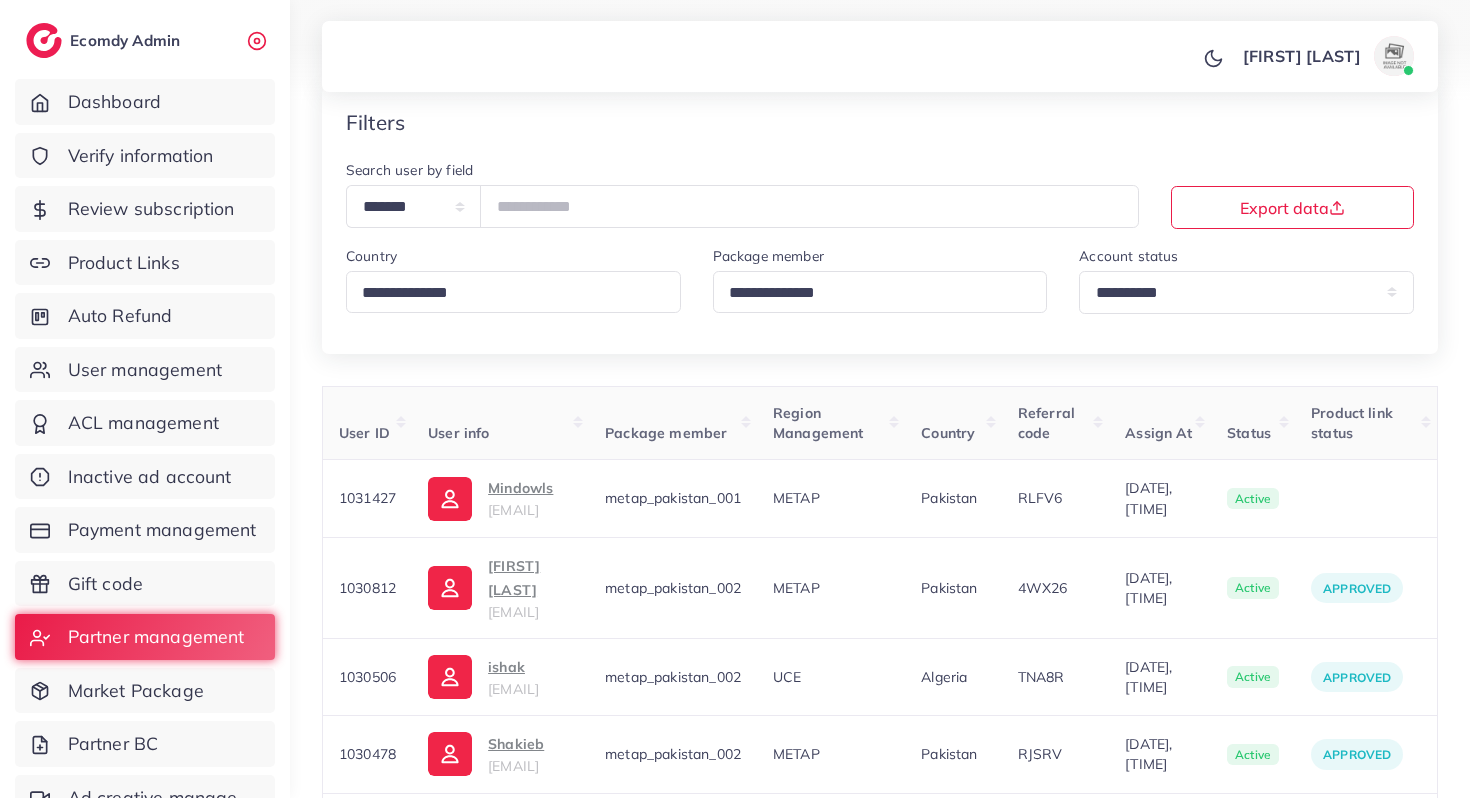 scroll, scrollTop: 98, scrollLeft: 0, axis: vertical 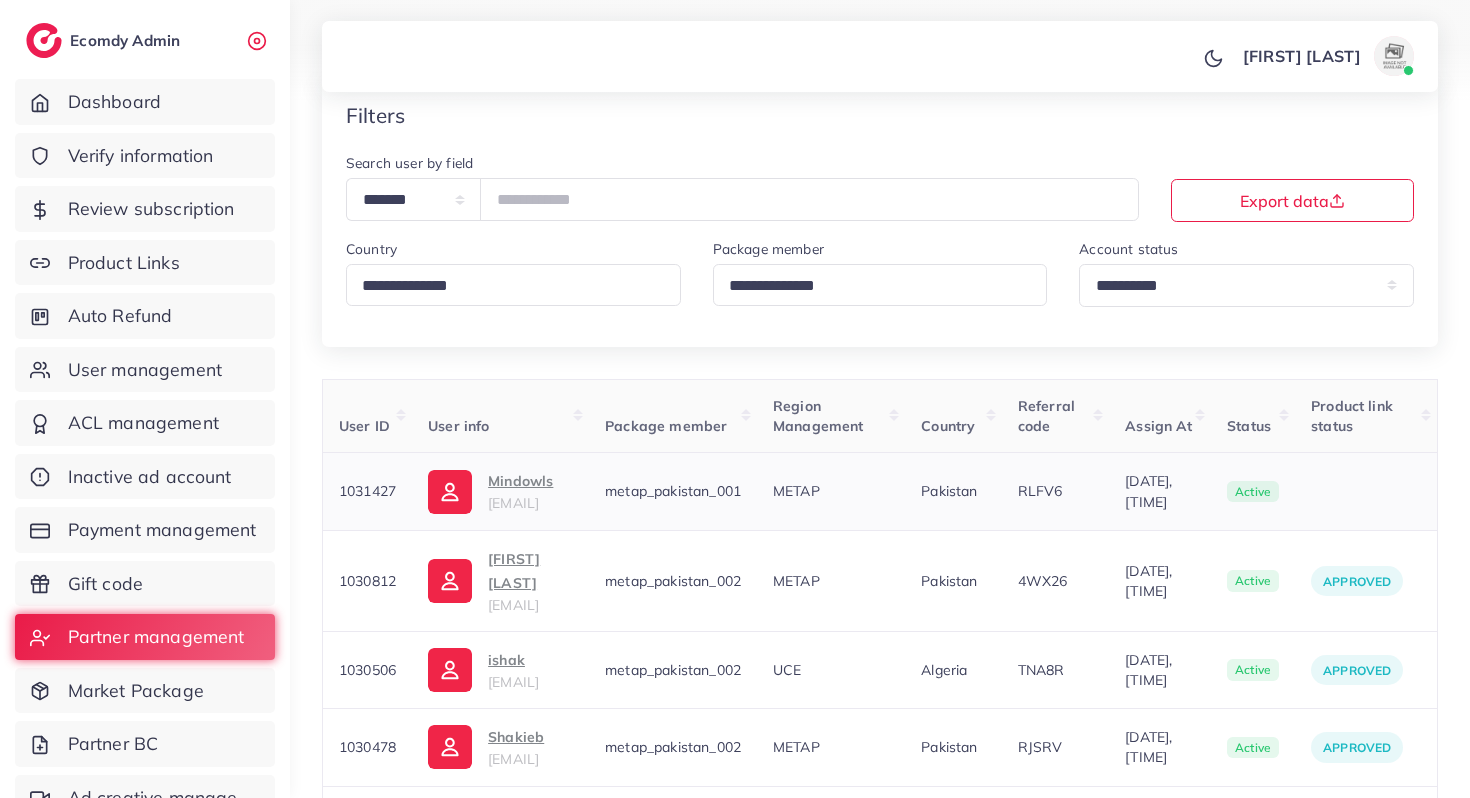 click on "Mindowls" at bounding box center (520, 481) 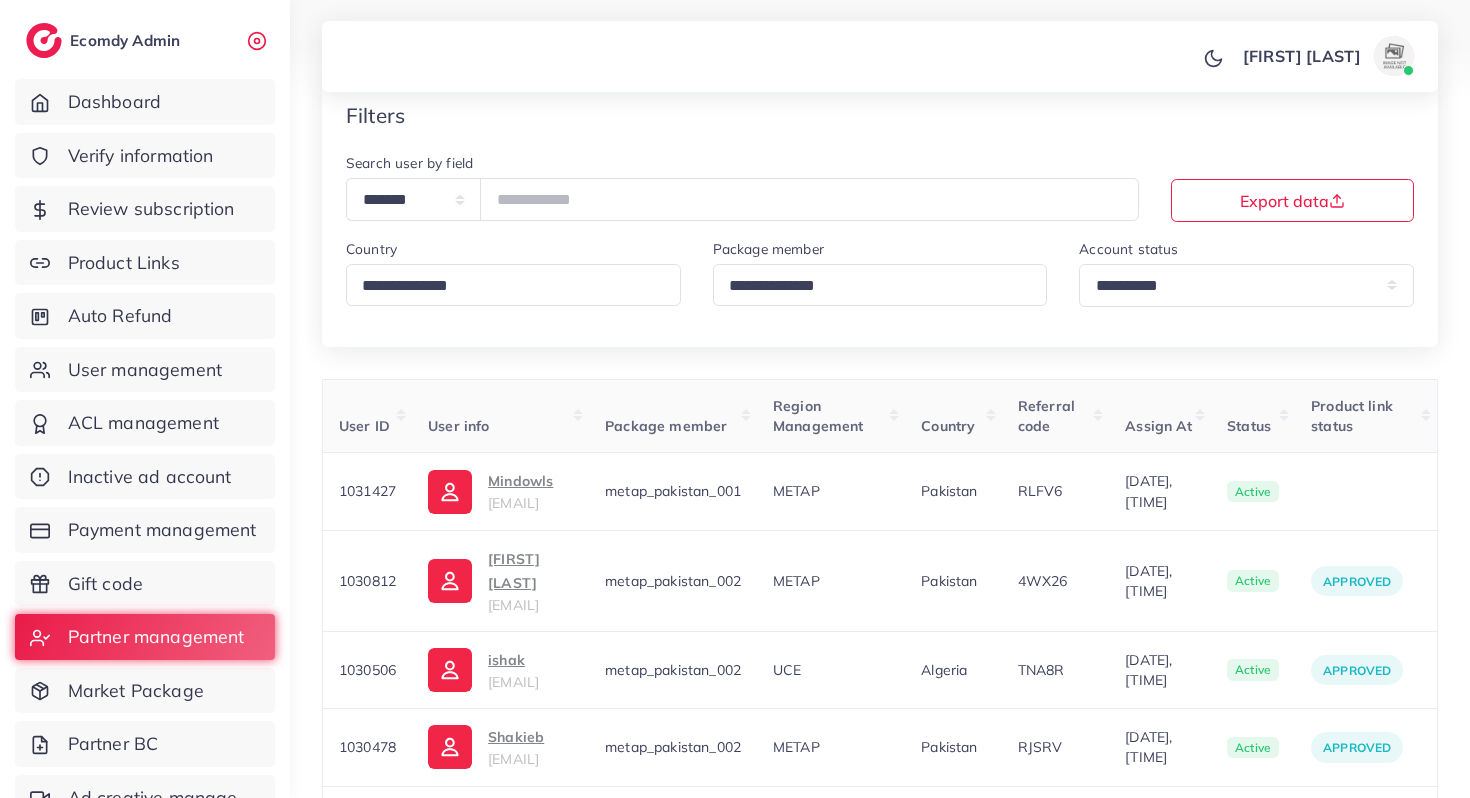scroll, scrollTop: 672, scrollLeft: 0, axis: vertical 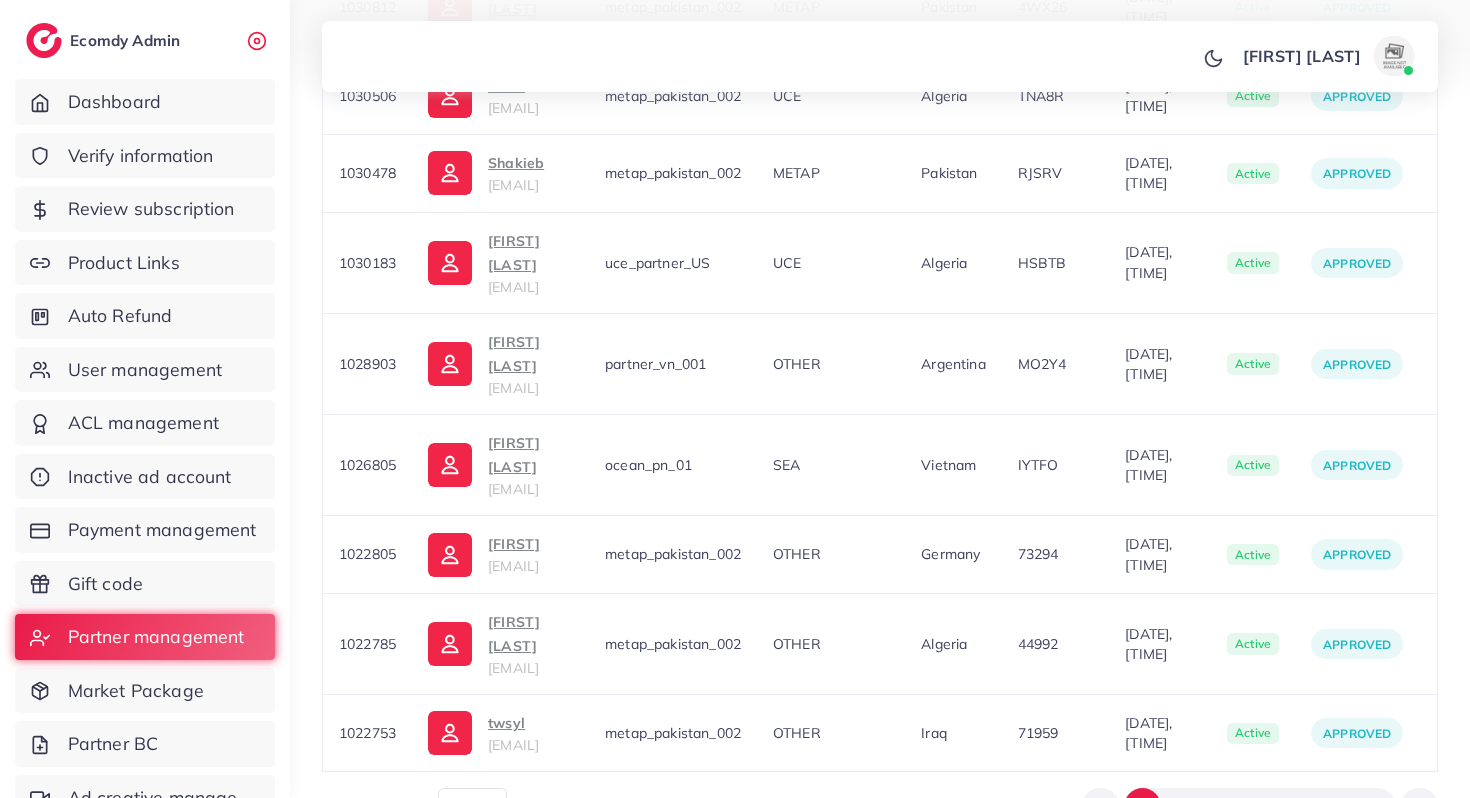 click on "2" at bounding box center [1179, 806] 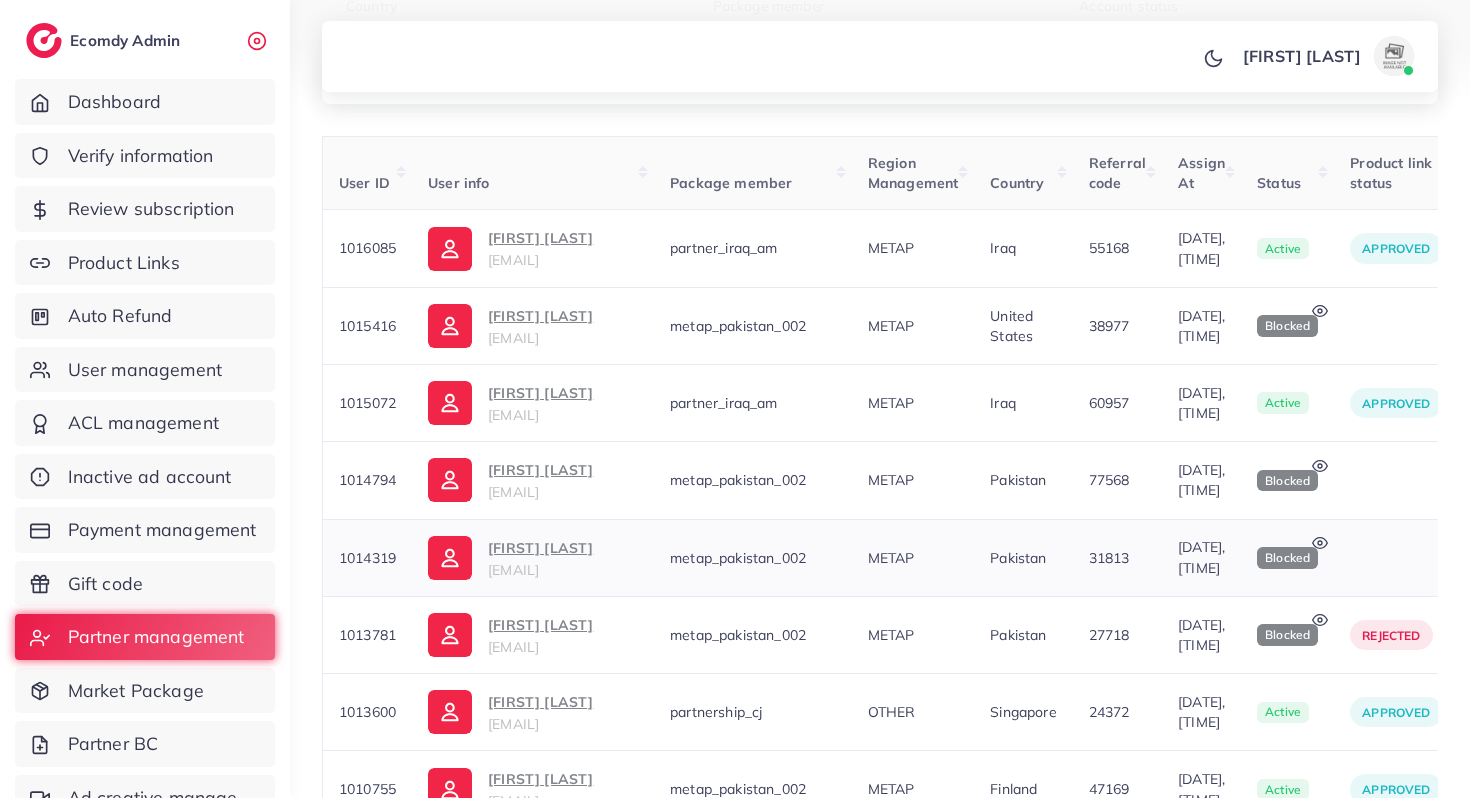 scroll, scrollTop: 326, scrollLeft: 0, axis: vertical 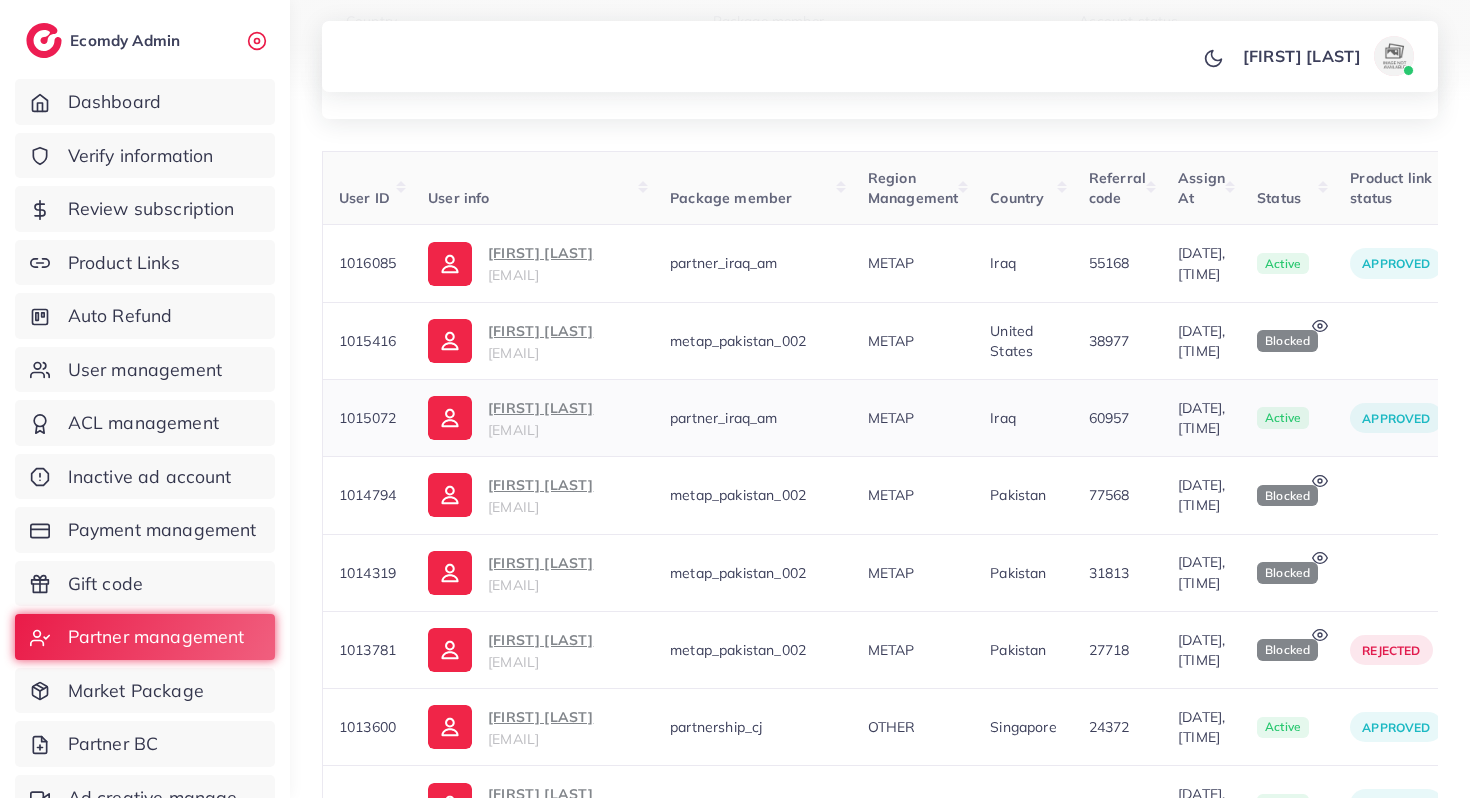 click on "saif hassan alhassnawi" at bounding box center [540, 408] 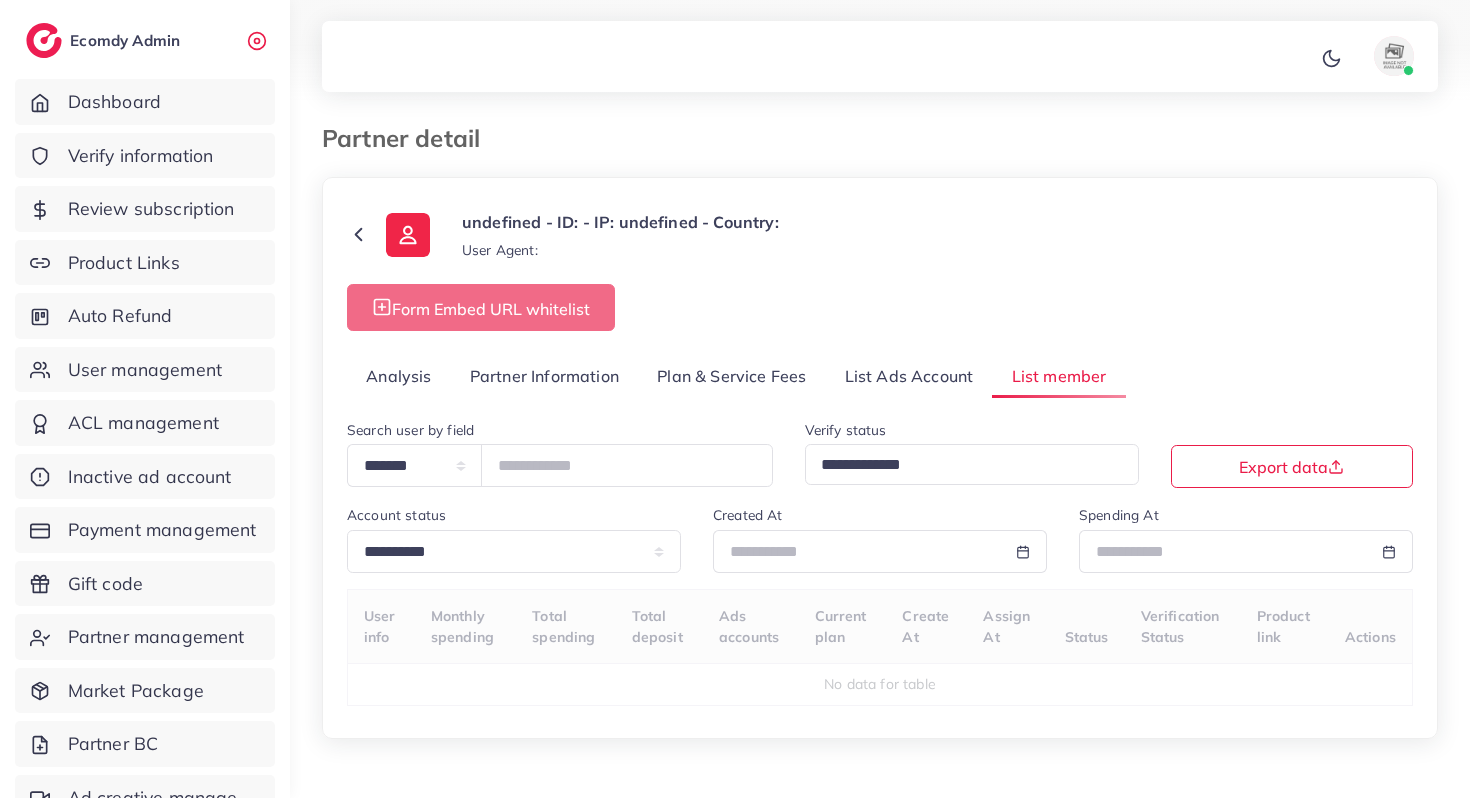 select on "*" 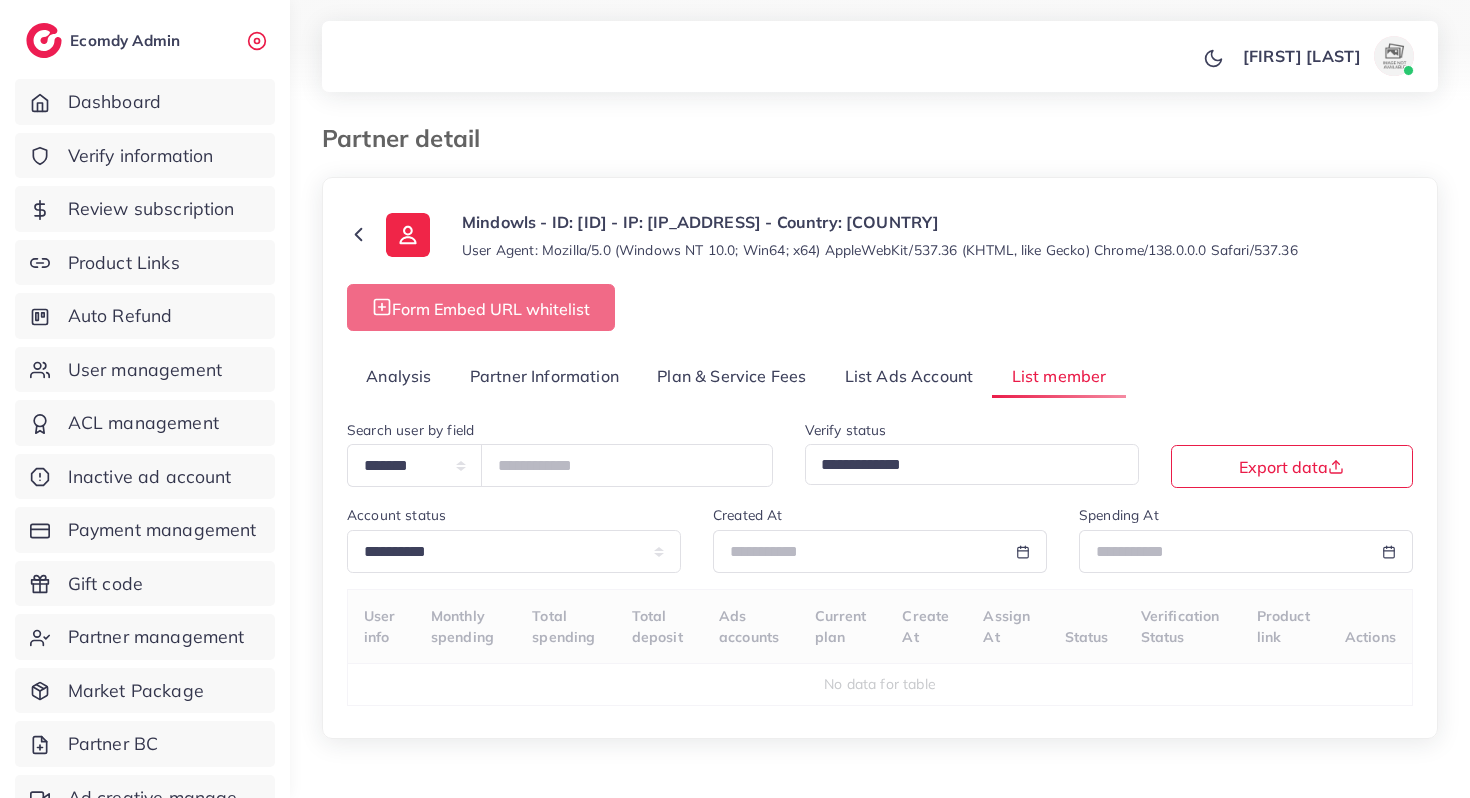 select on "**" 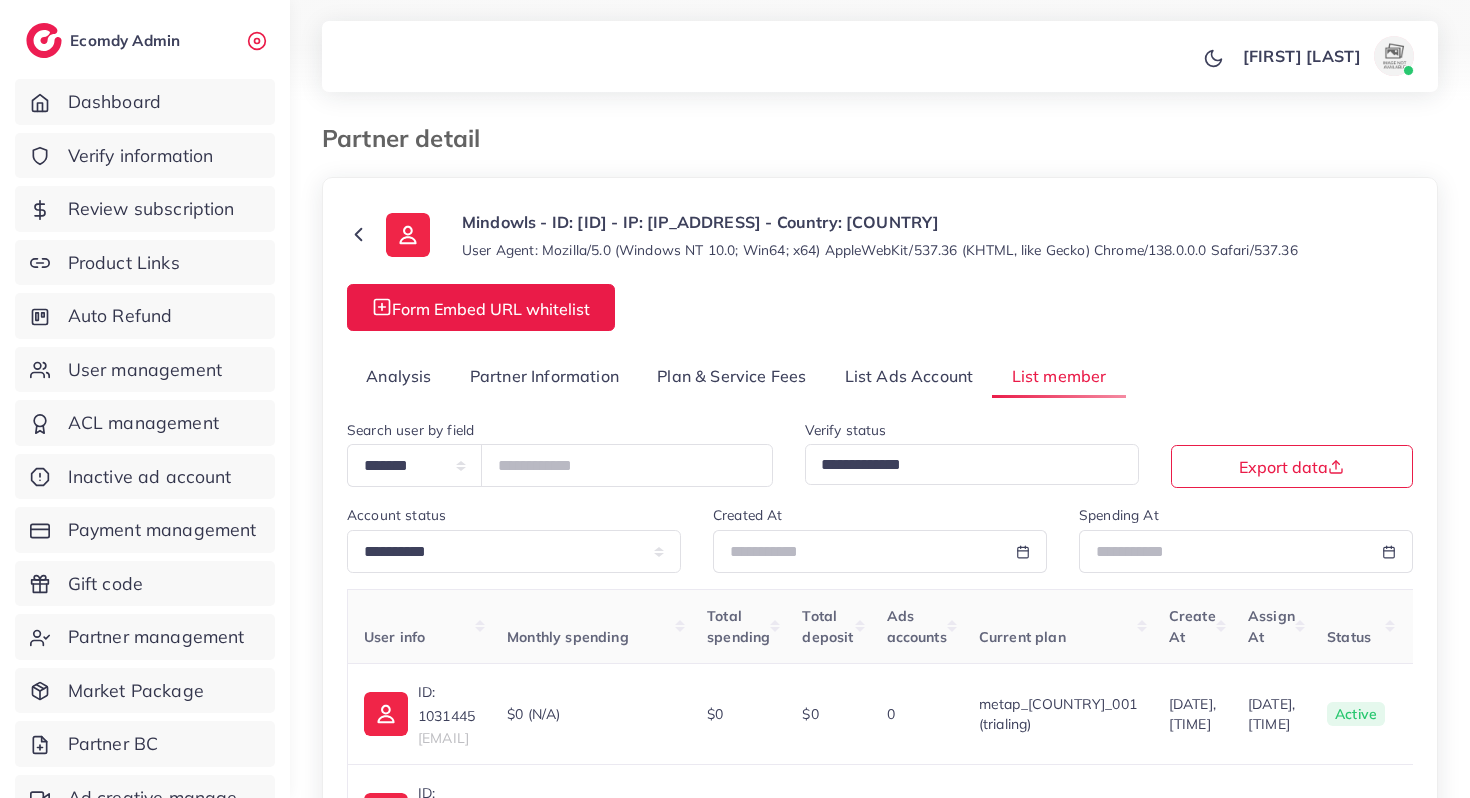 click on "Analysis" at bounding box center (399, 376) 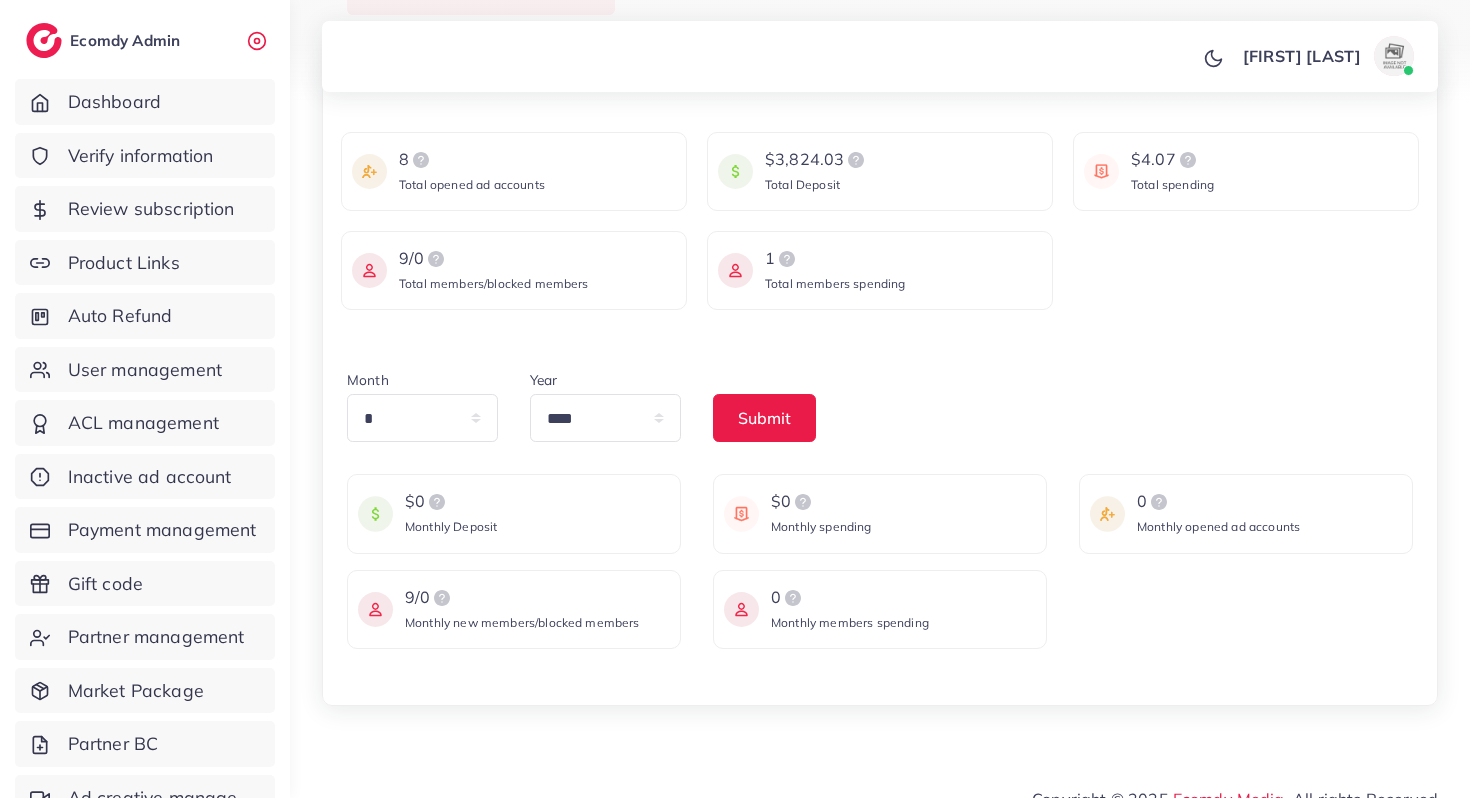 scroll, scrollTop: 342, scrollLeft: 0, axis: vertical 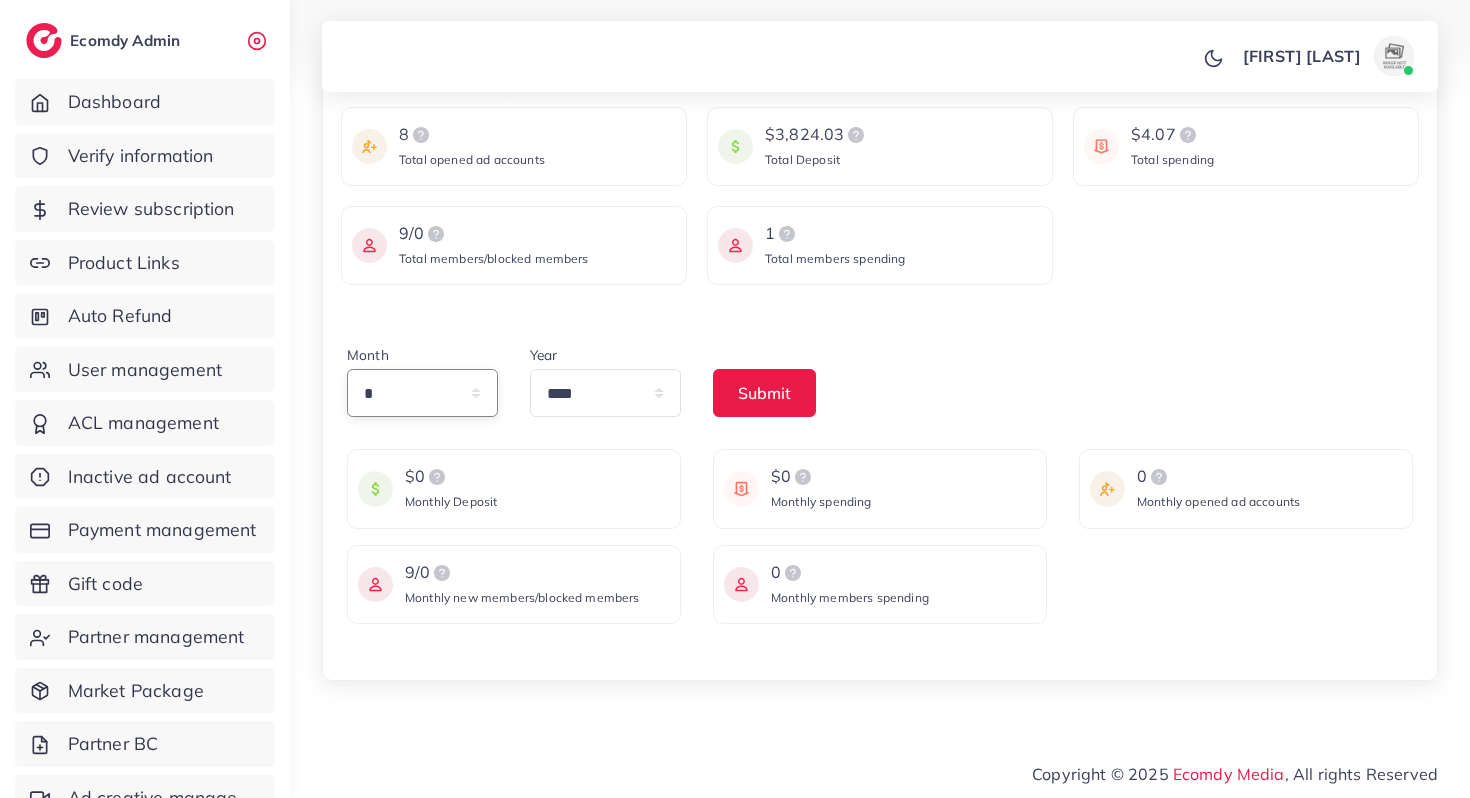 click on "* * * * * * * * * ** ** **" at bounding box center (422, 393) 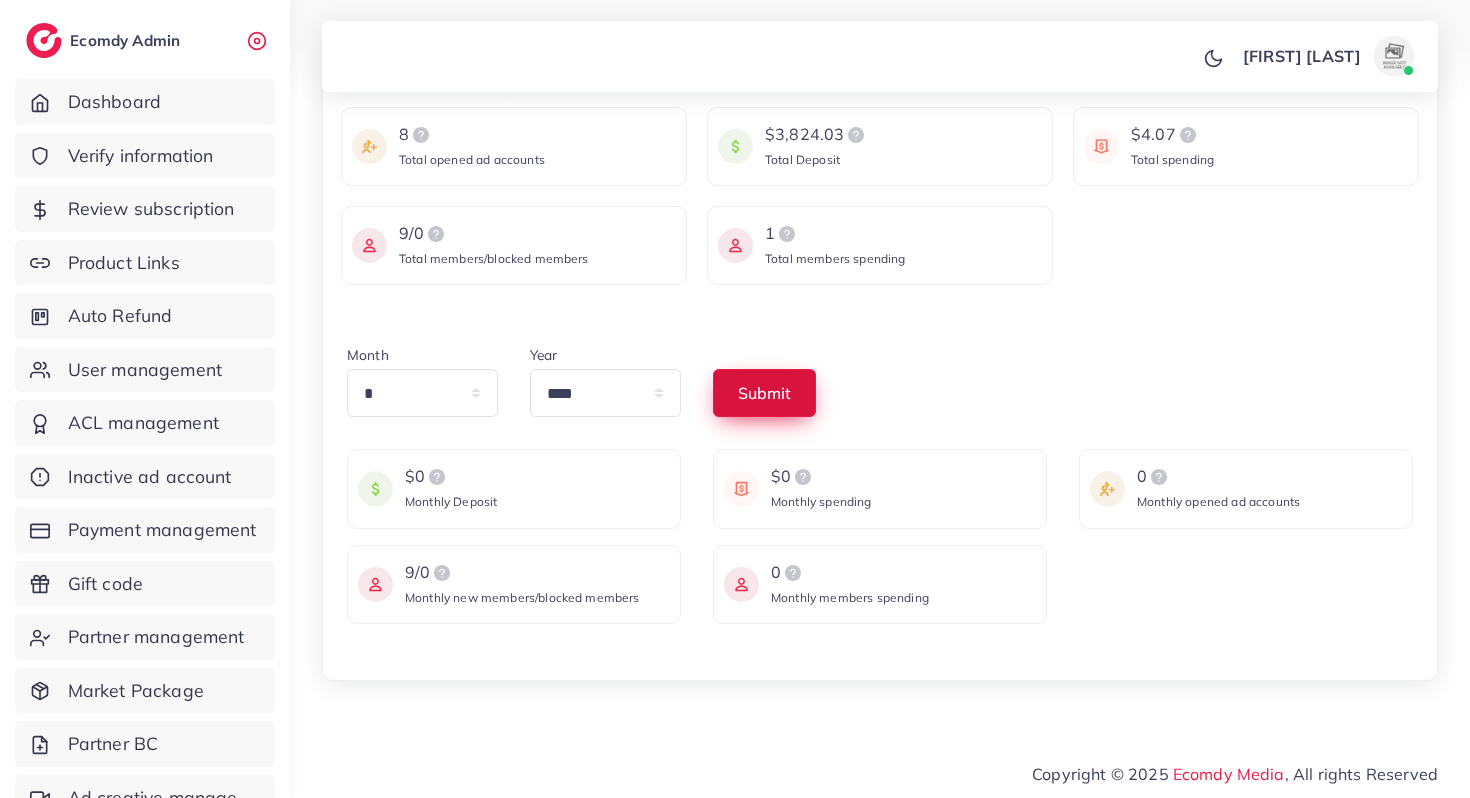 click on "Submit" at bounding box center [764, 393] 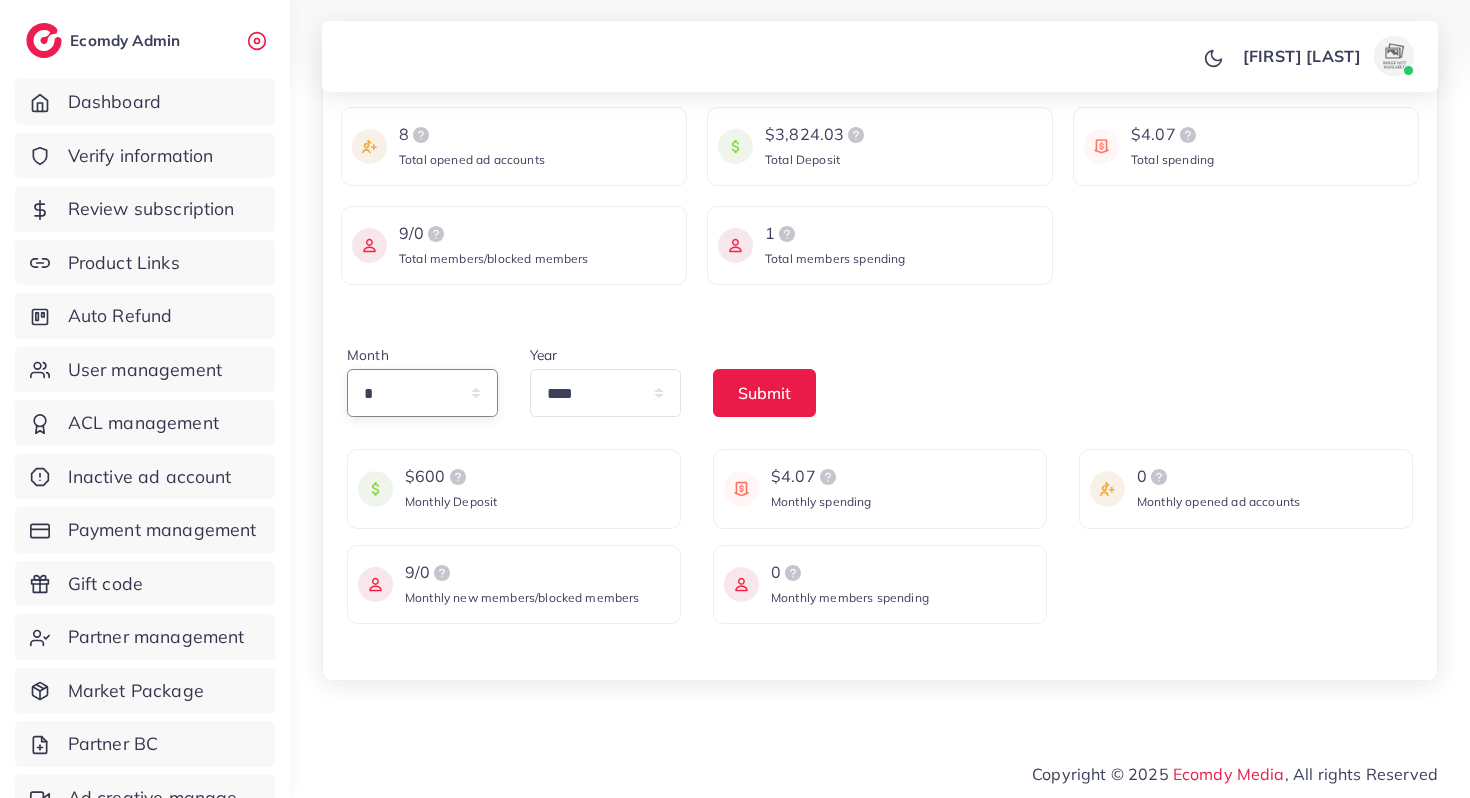 click on "* * * * * * * * * ** ** **" at bounding box center (422, 393) 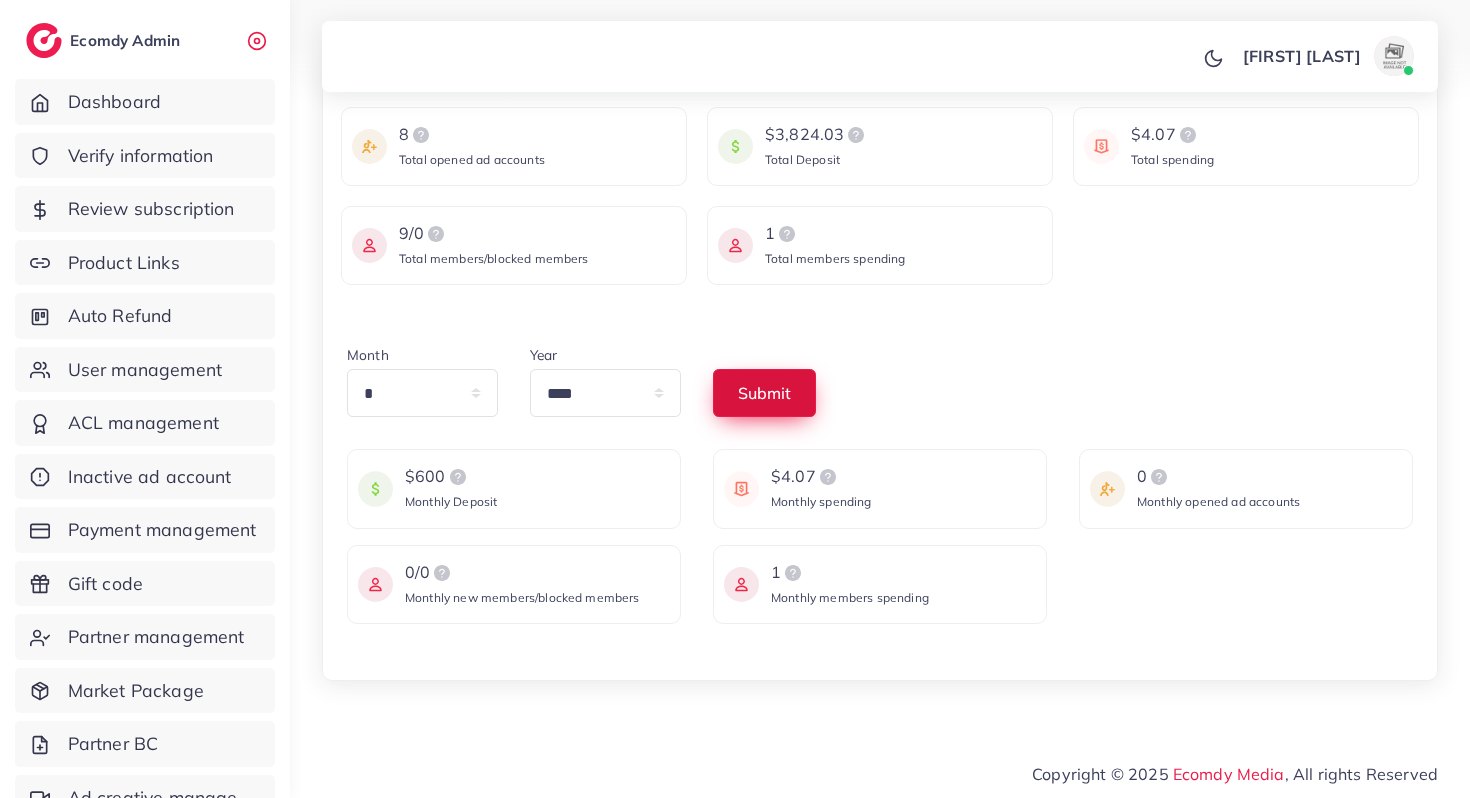 click on "Submit" at bounding box center (764, 393) 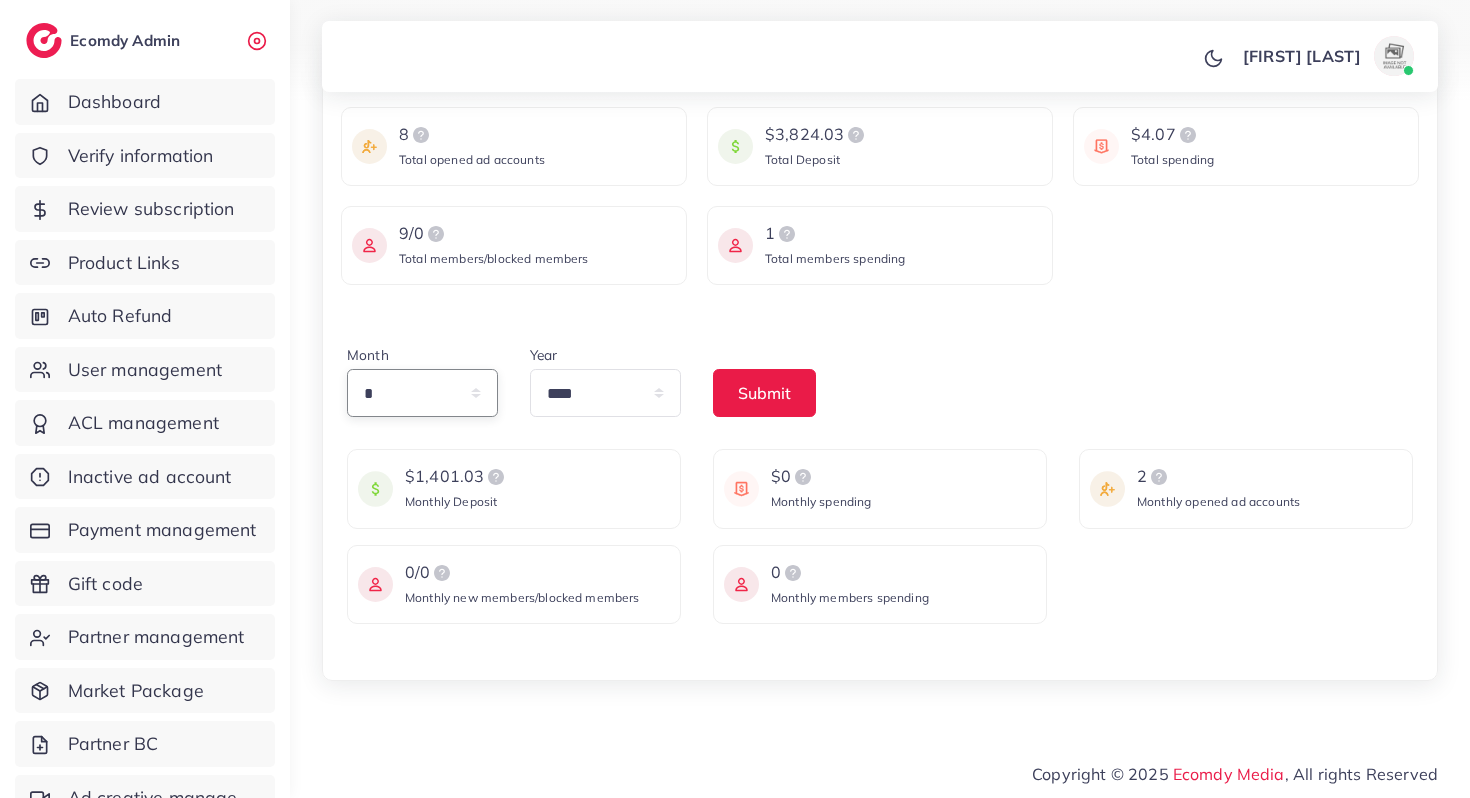 click on "* * * * * * * * * ** ** **" at bounding box center (422, 393) 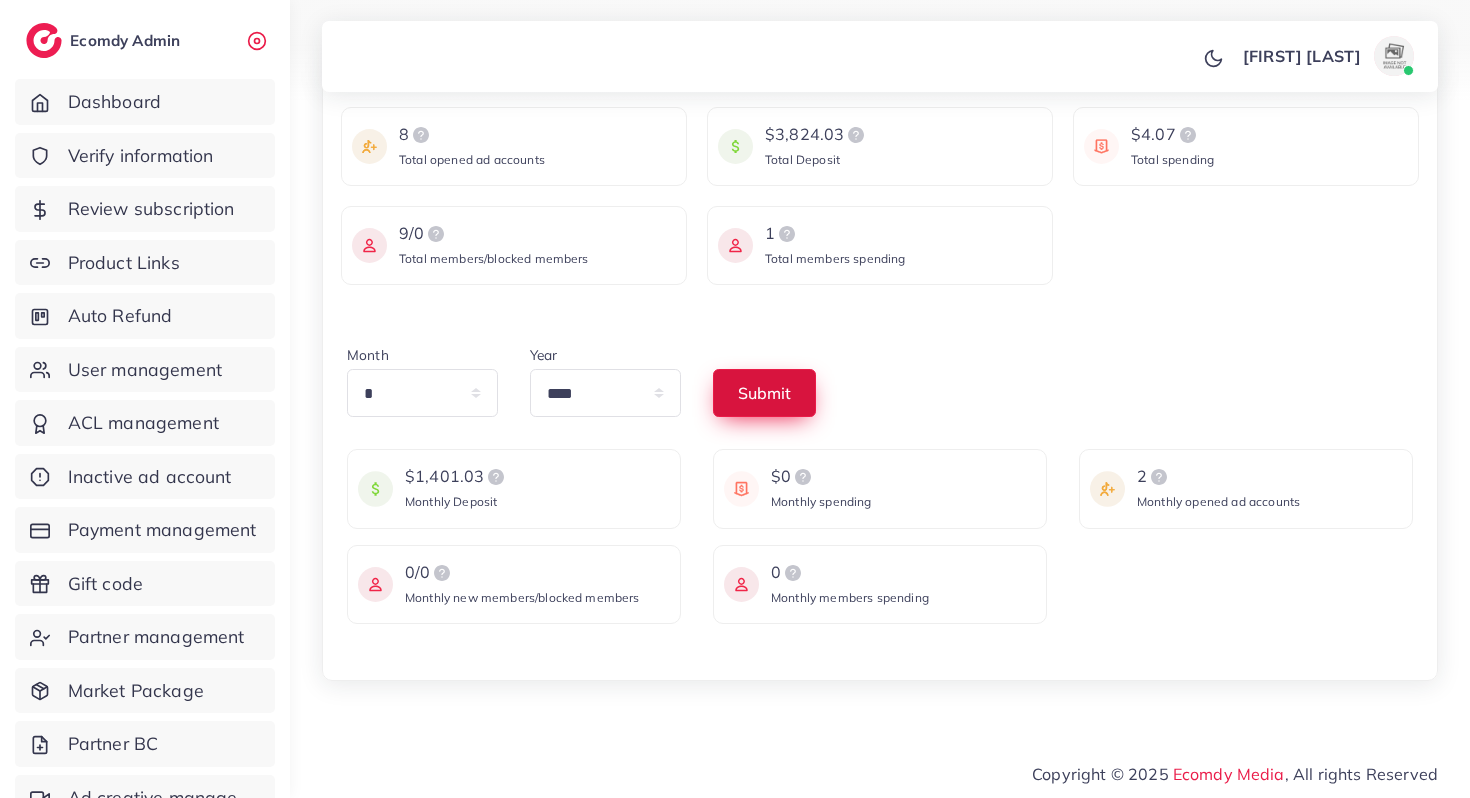 click on "Submit" at bounding box center (764, 393) 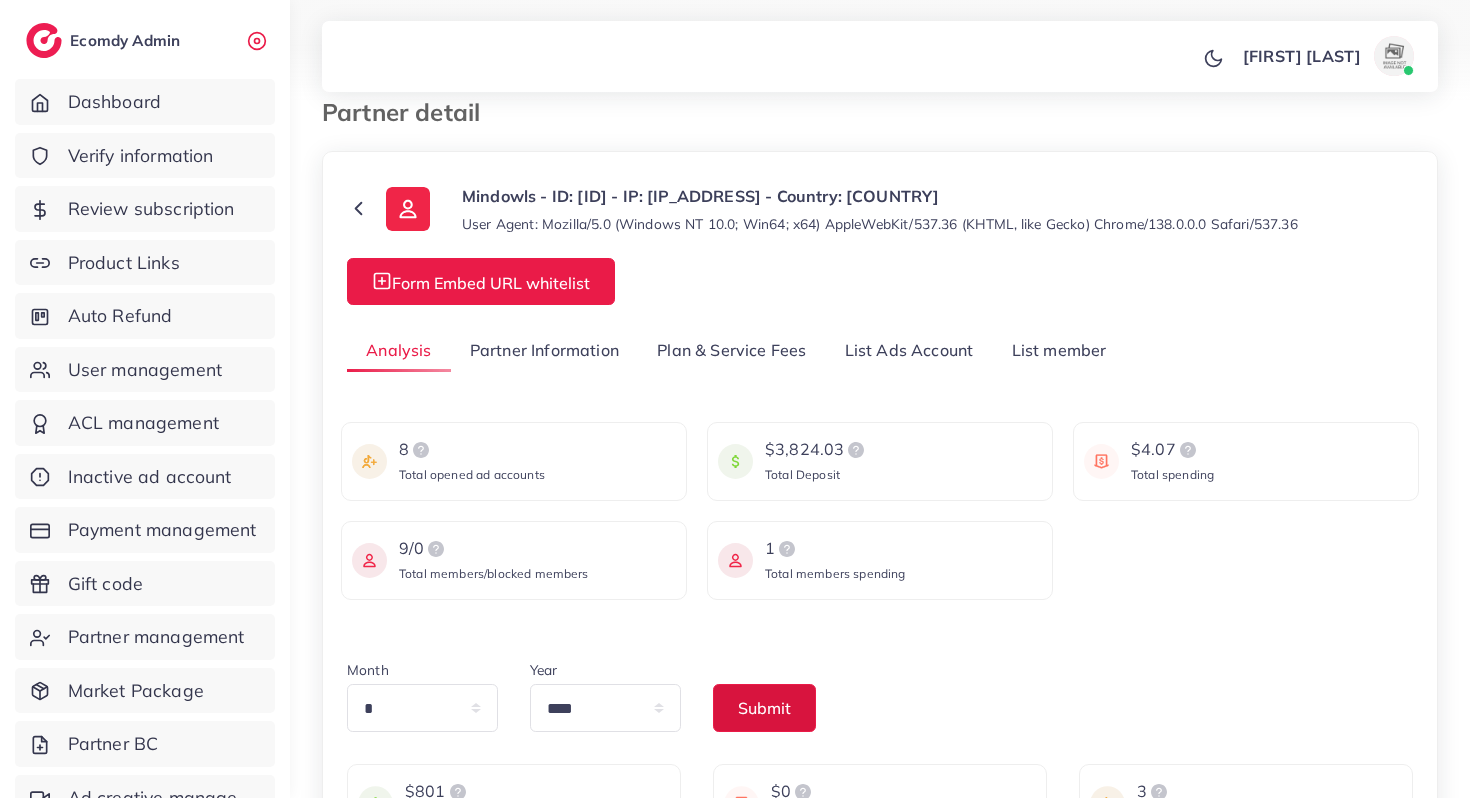 scroll, scrollTop: 0, scrollLeft: 0, axis: both 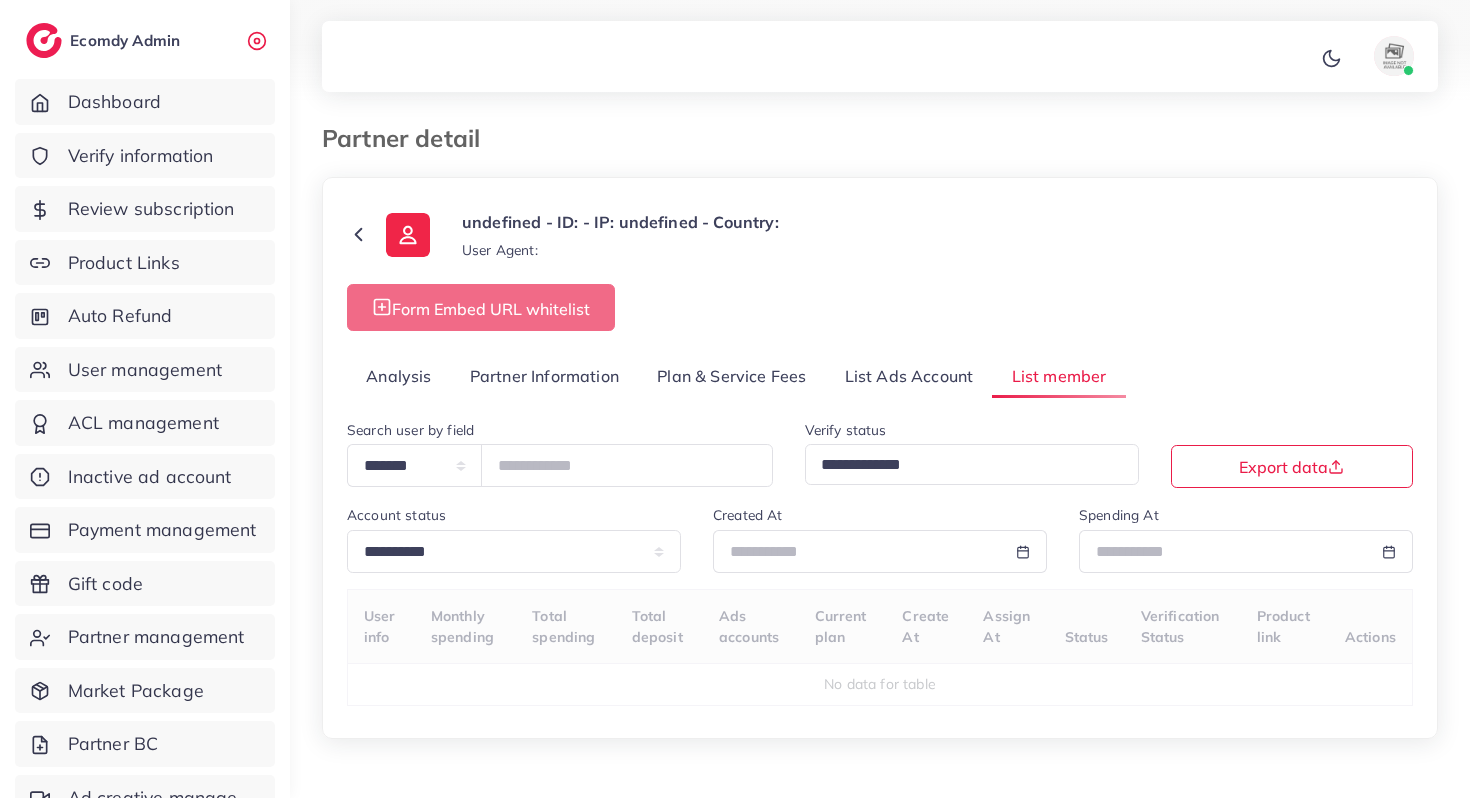 select on "*" 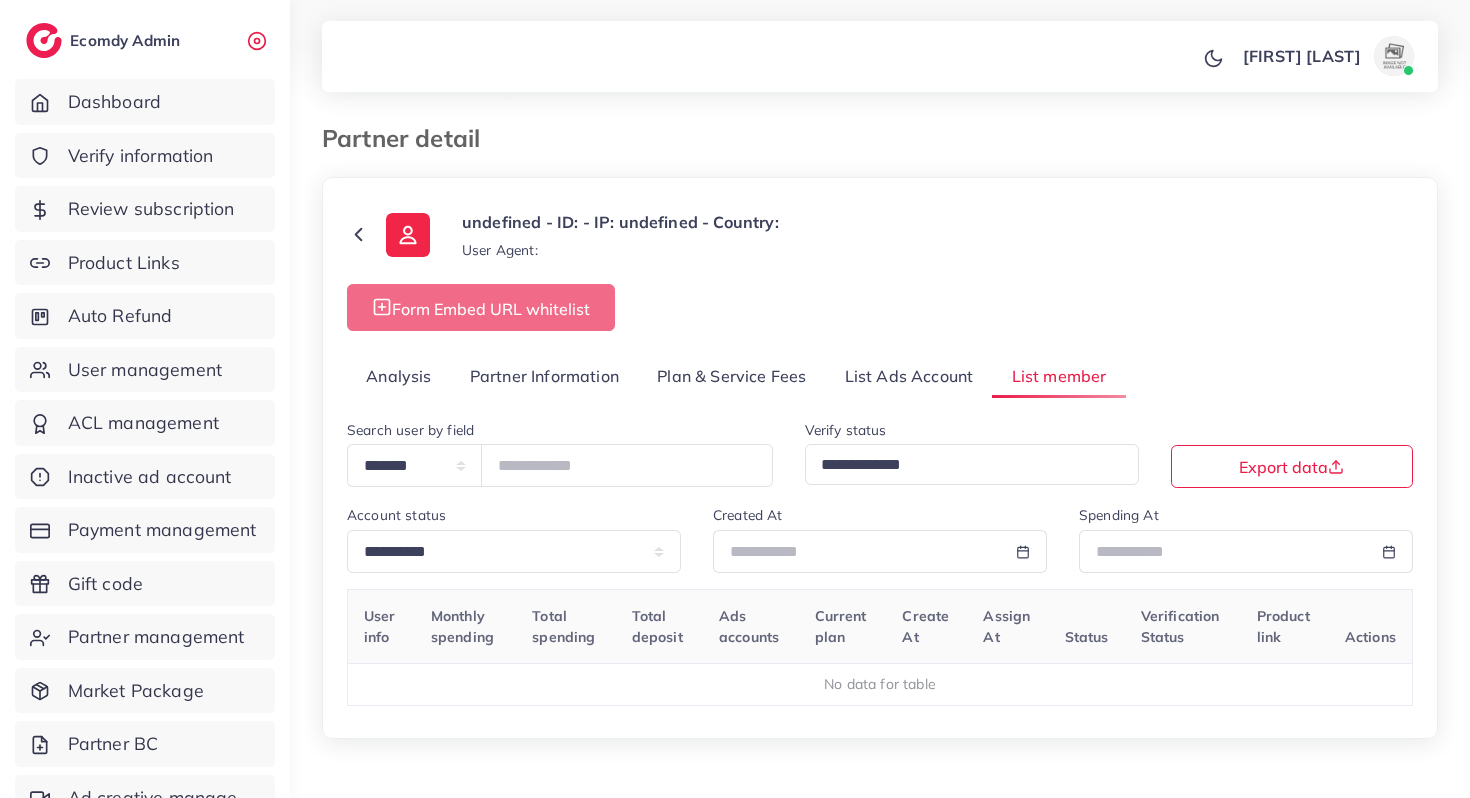 click on "Analysis" at bounding box center [399, 376] 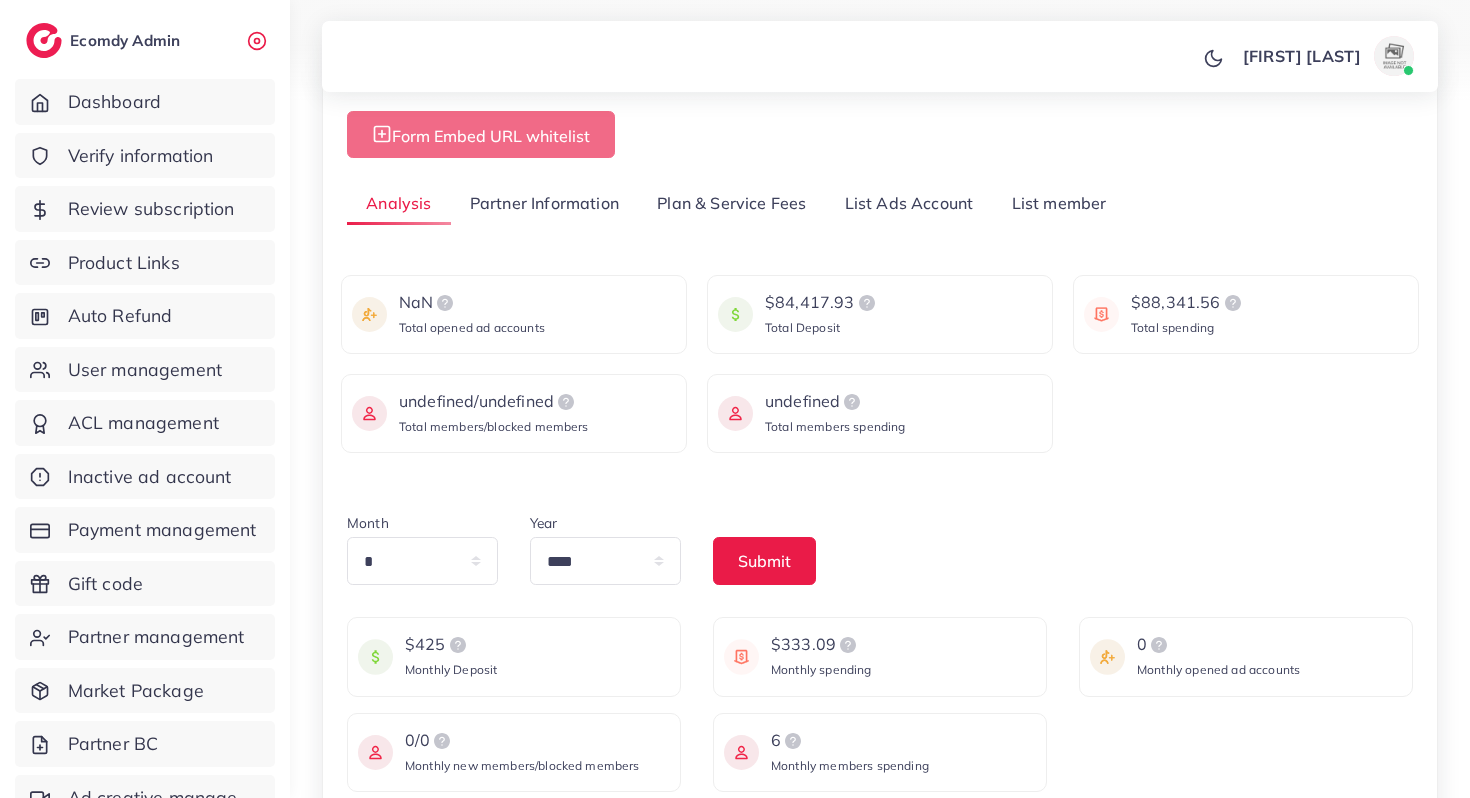 scroll, scrollTop: 243, scrollLeft: 0, axis: vertical 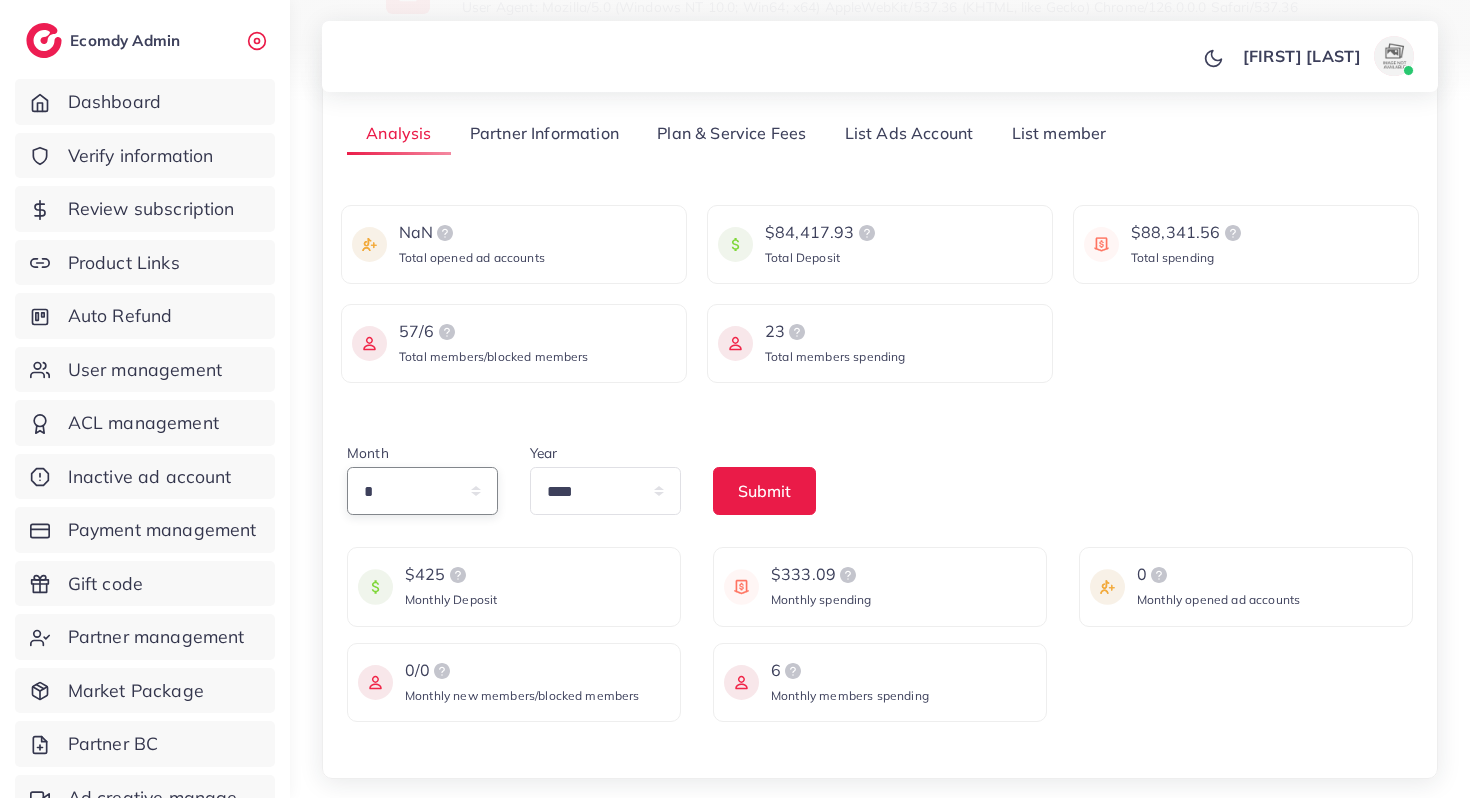 click on "* * * * * * * * * ** ** **" at bounding box center [422, 491] 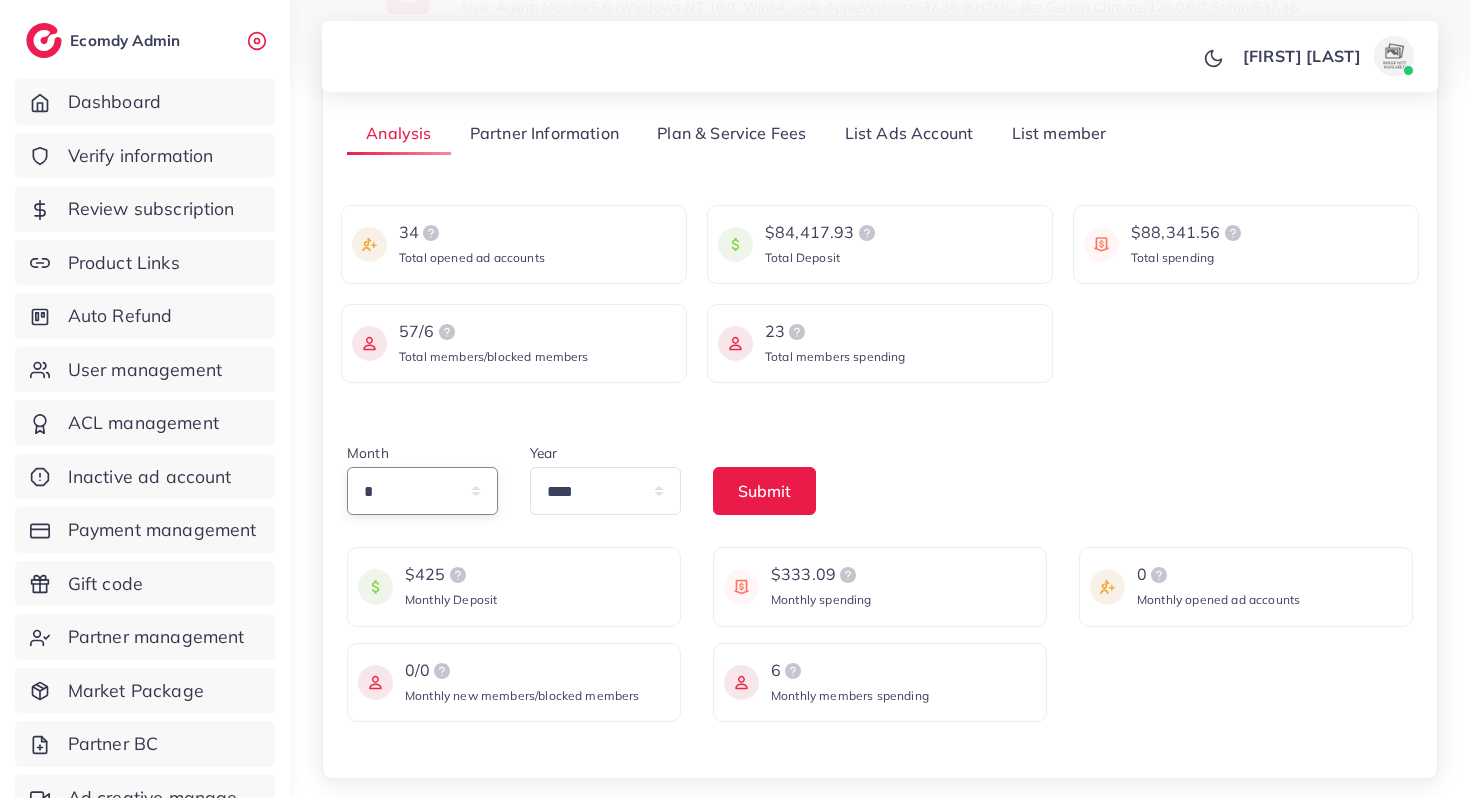 select on "*" 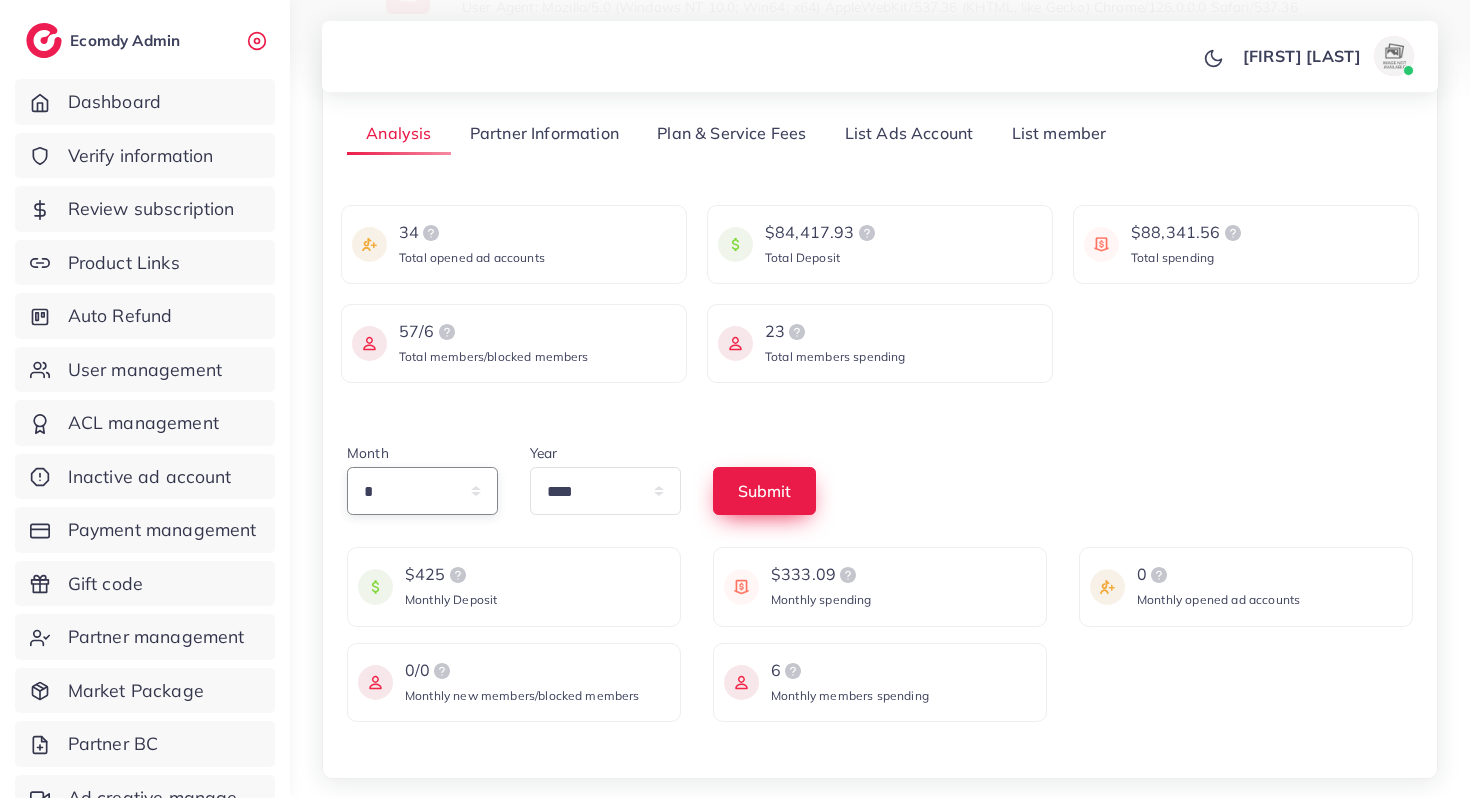 click on "Submit" at bounding box center (764, 491) 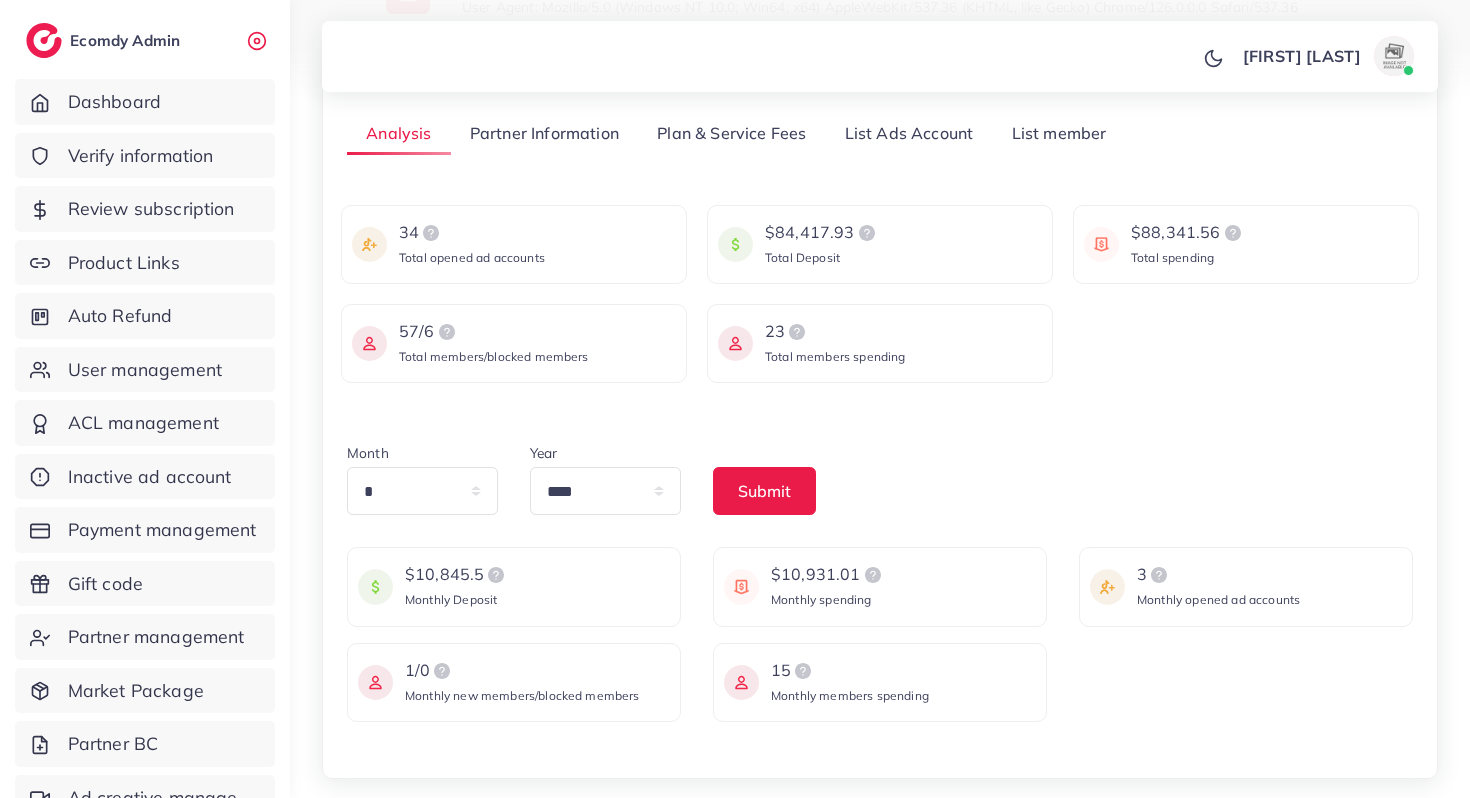 drag, startPoint x: 770, startPoint y: 566, endPoint x: 853, endPoint y: 570, distance: 83.09633 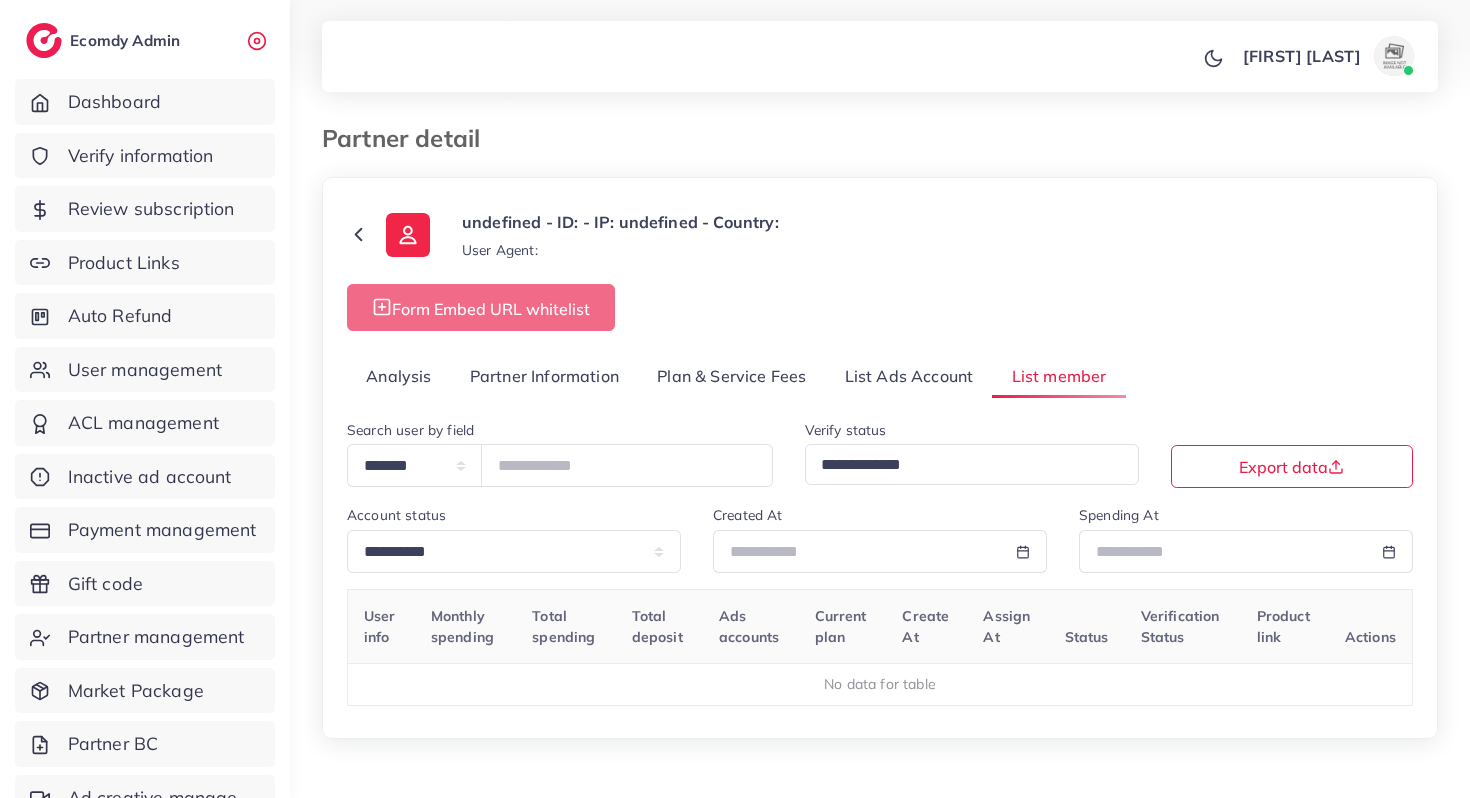 select on "*" 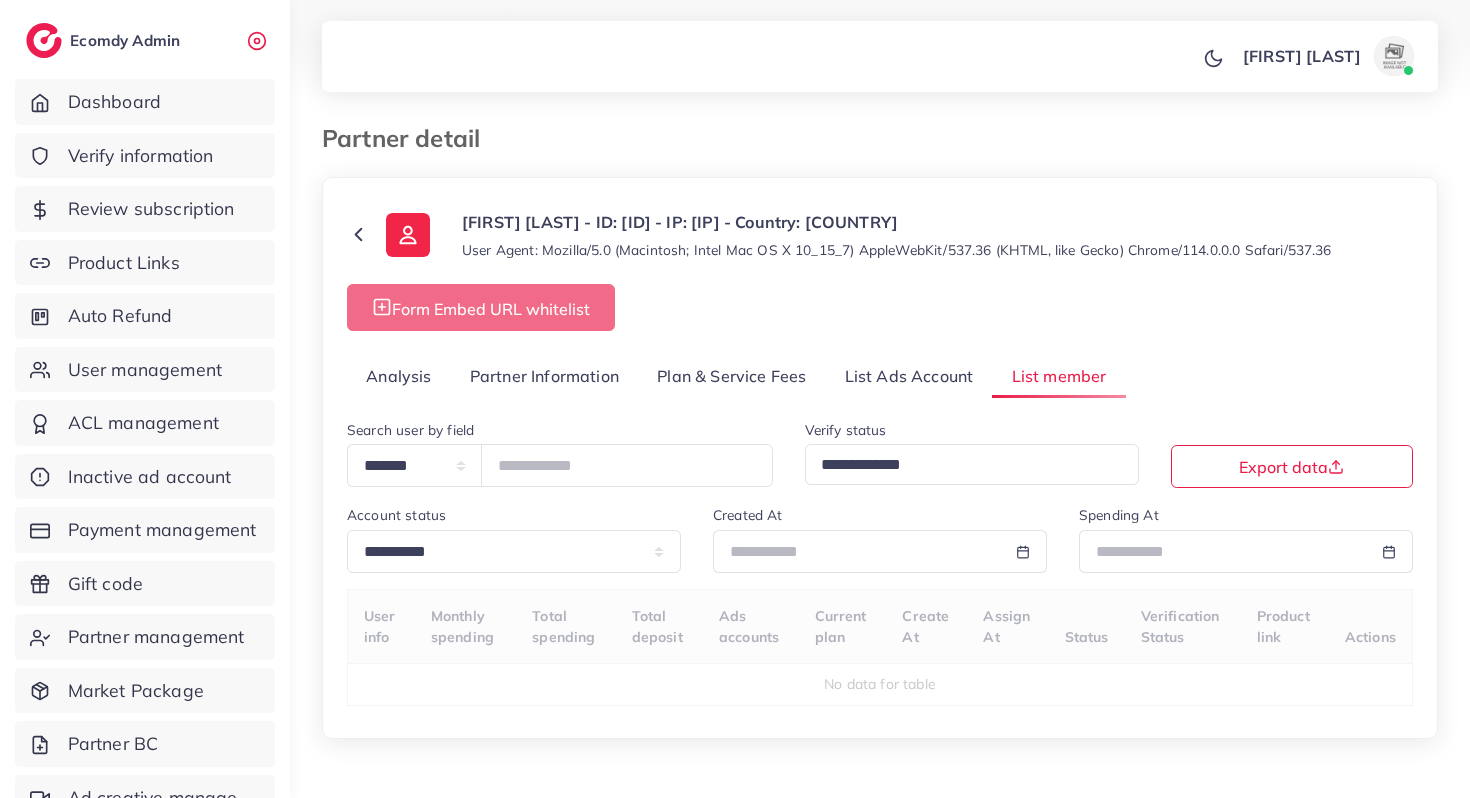 click on "Analysis" at bounding box center [399, 376] 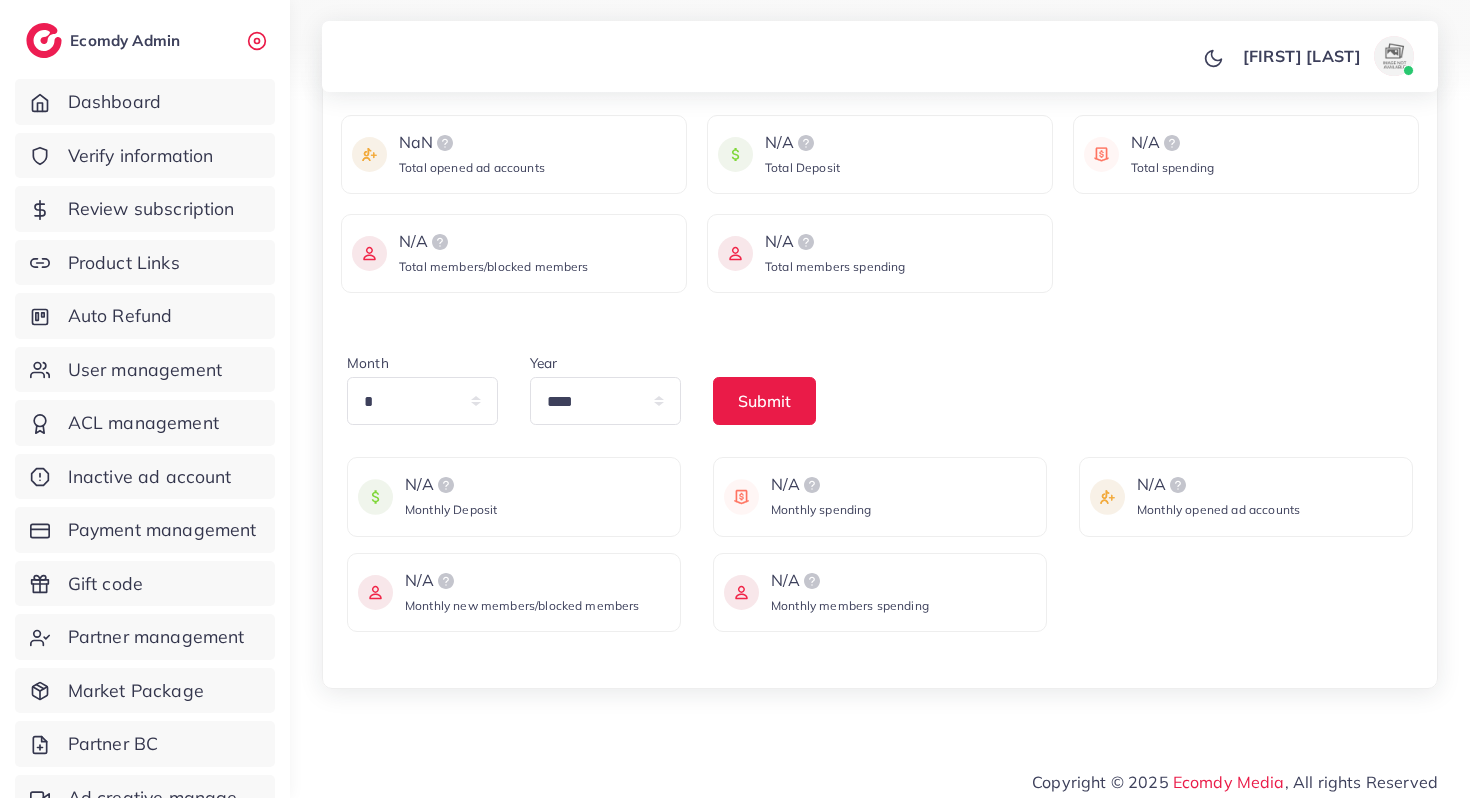 scroll, scrollTop: 342, scrollLeft: 0, axis: vertical 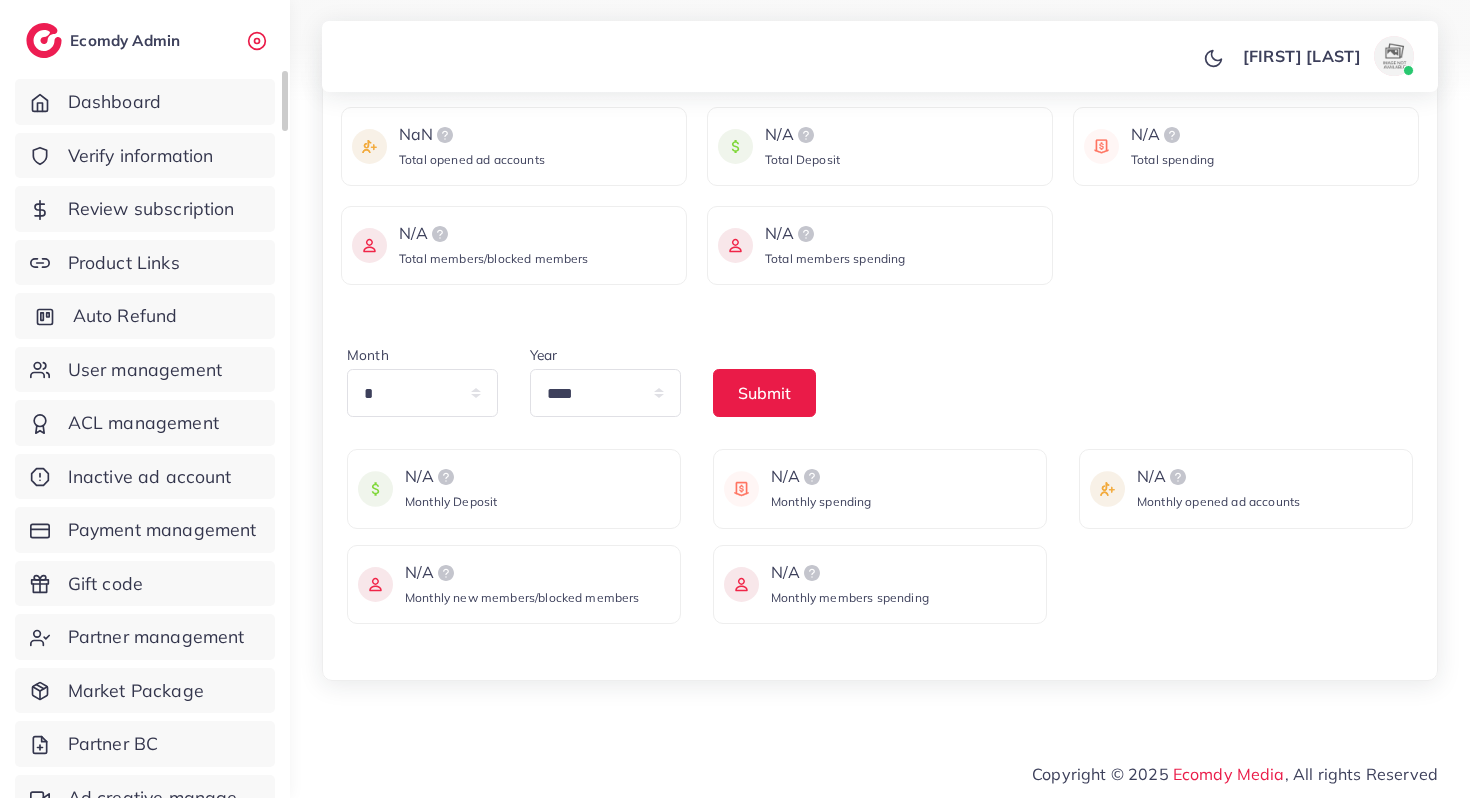 click on "Auto Refund" at bounding box center [125, 316] 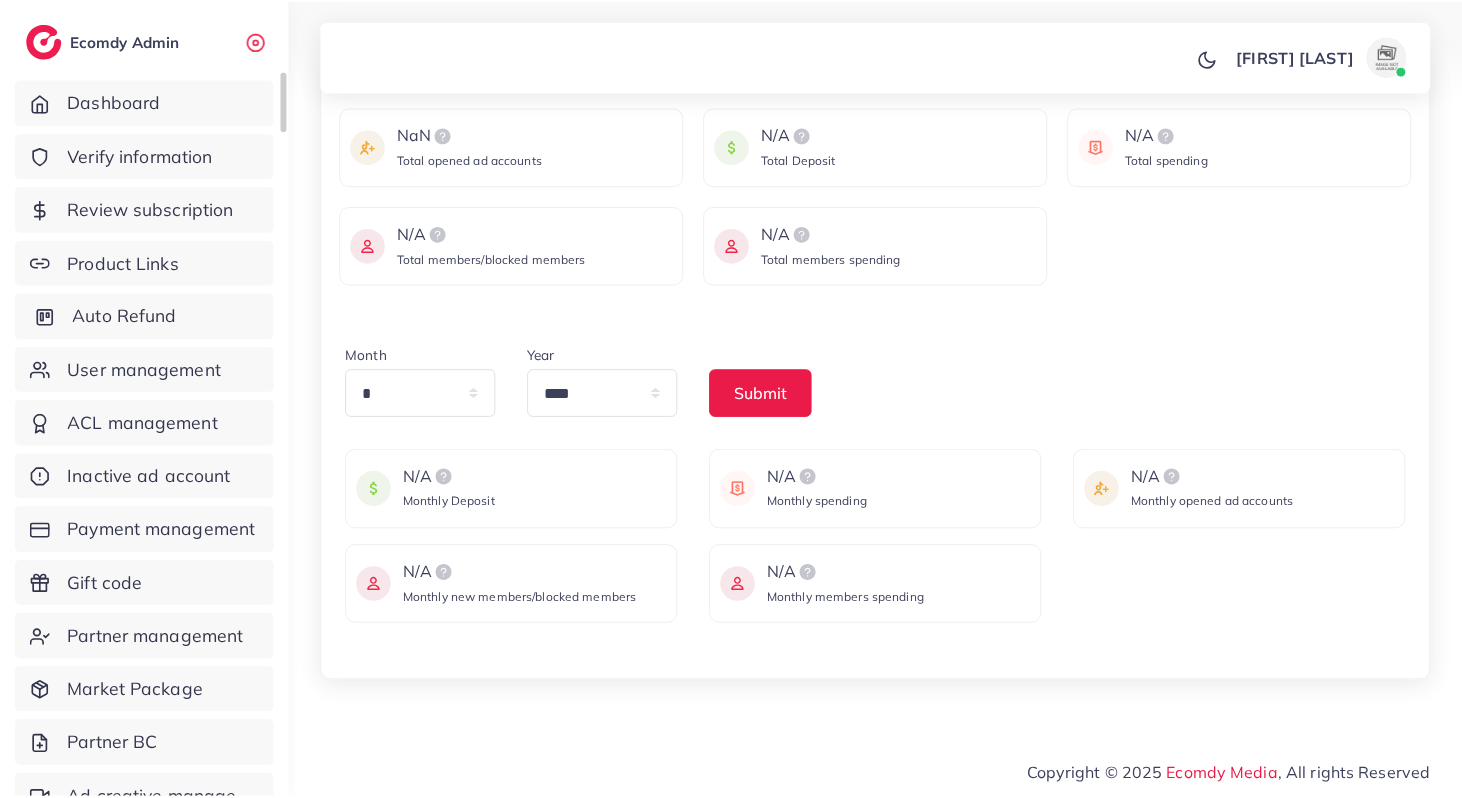 scroll, scrollTop: 0, scrollLeft: 0, axis: both 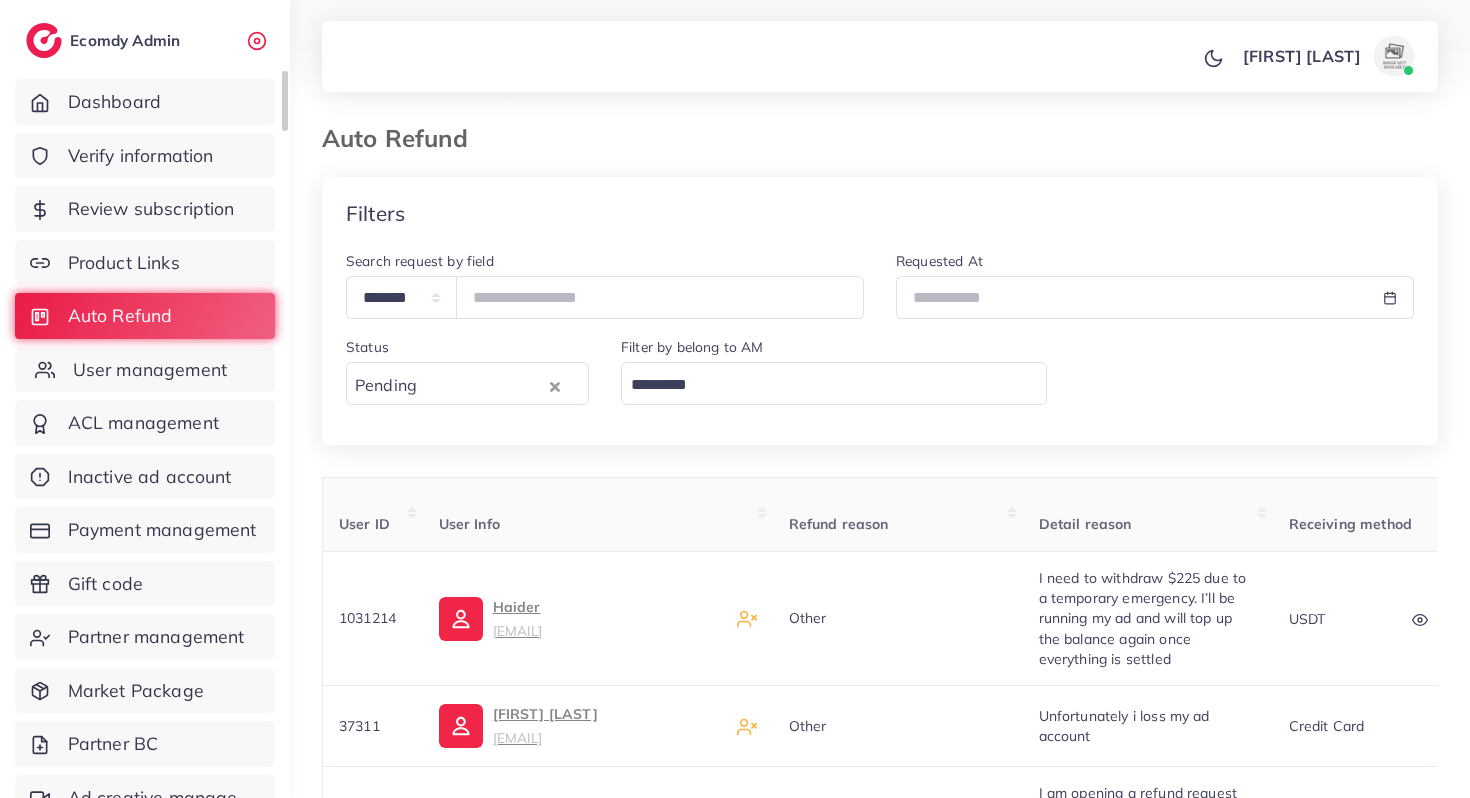 click on "User management" at bounding box center (150, 370) 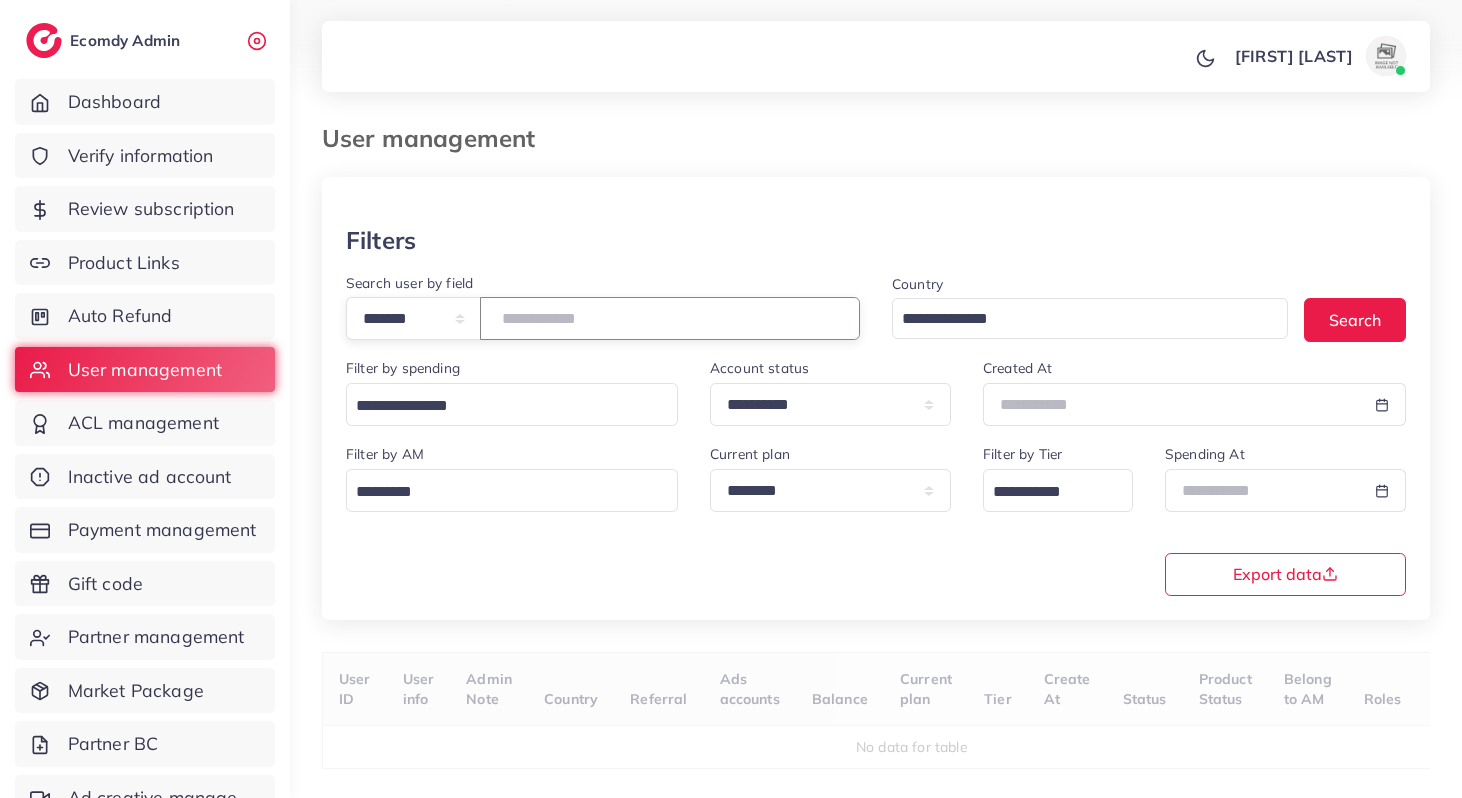 click at bounding box center (670, 318) 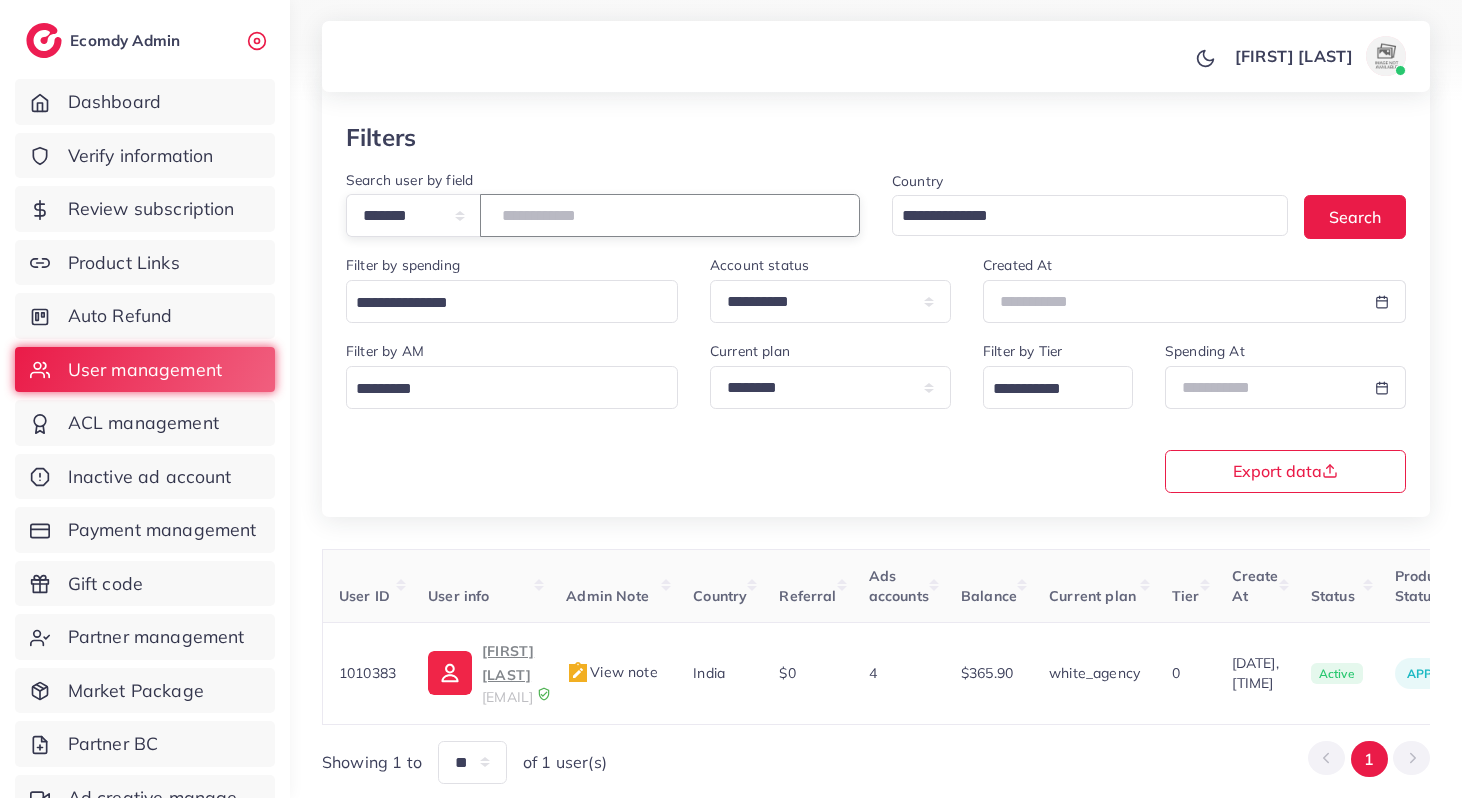 scroll, scrollTop: 104, scrollLeft: 0, axis: vertical 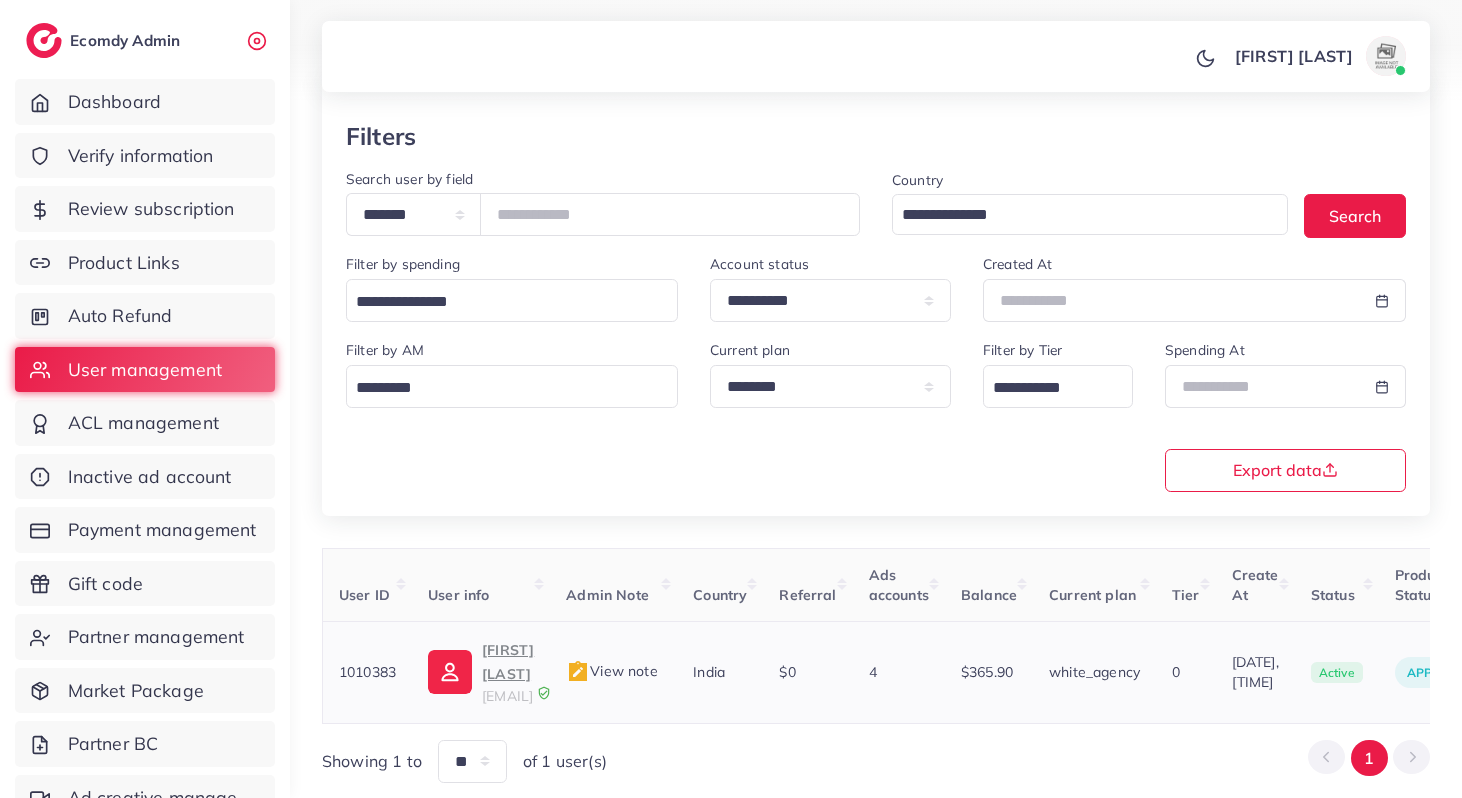 click on "1010383" at bounding box center [367, 672] 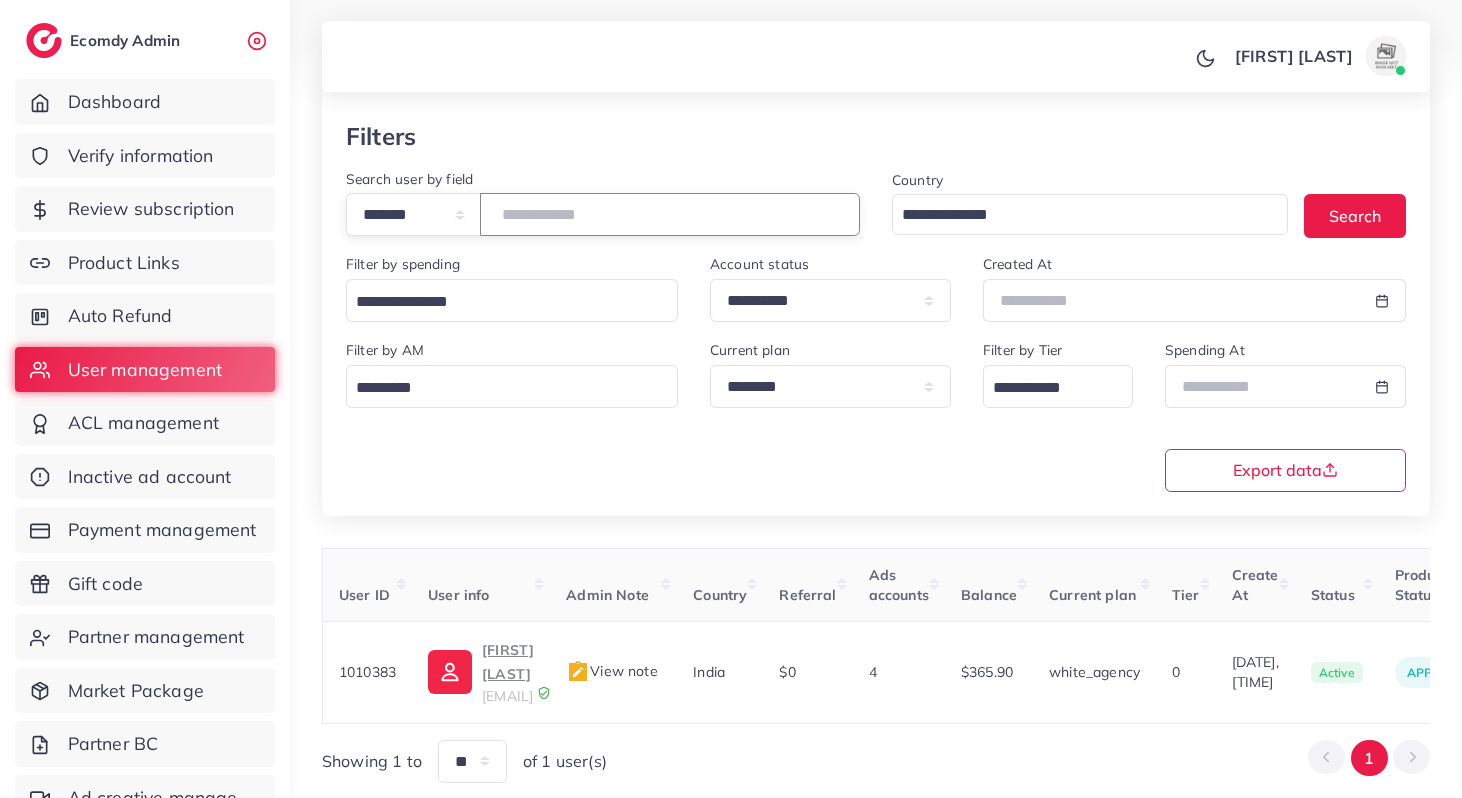 click on "*******" at bounding box center (670, 214) 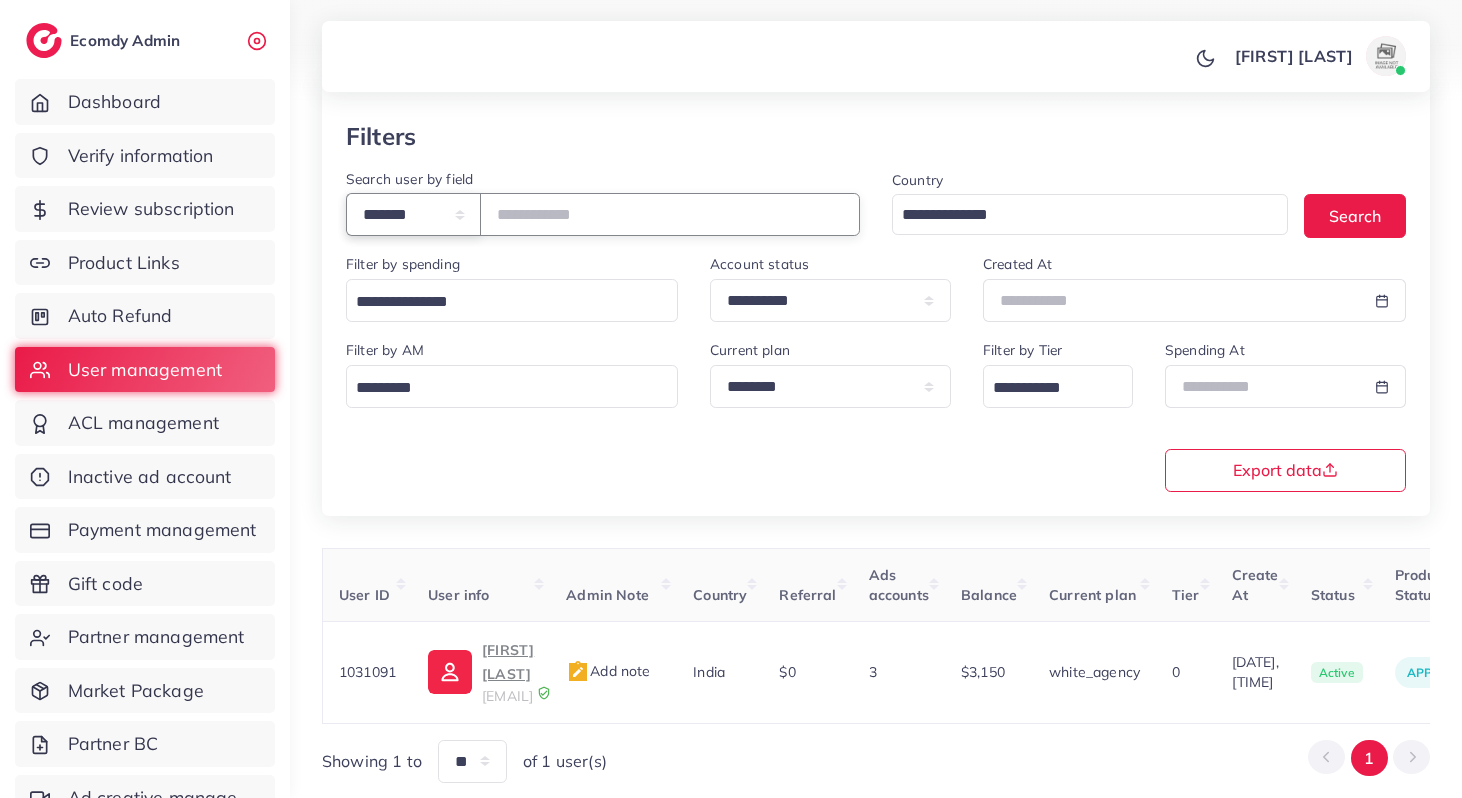 click on "**********" at bounding box center [413, 214] 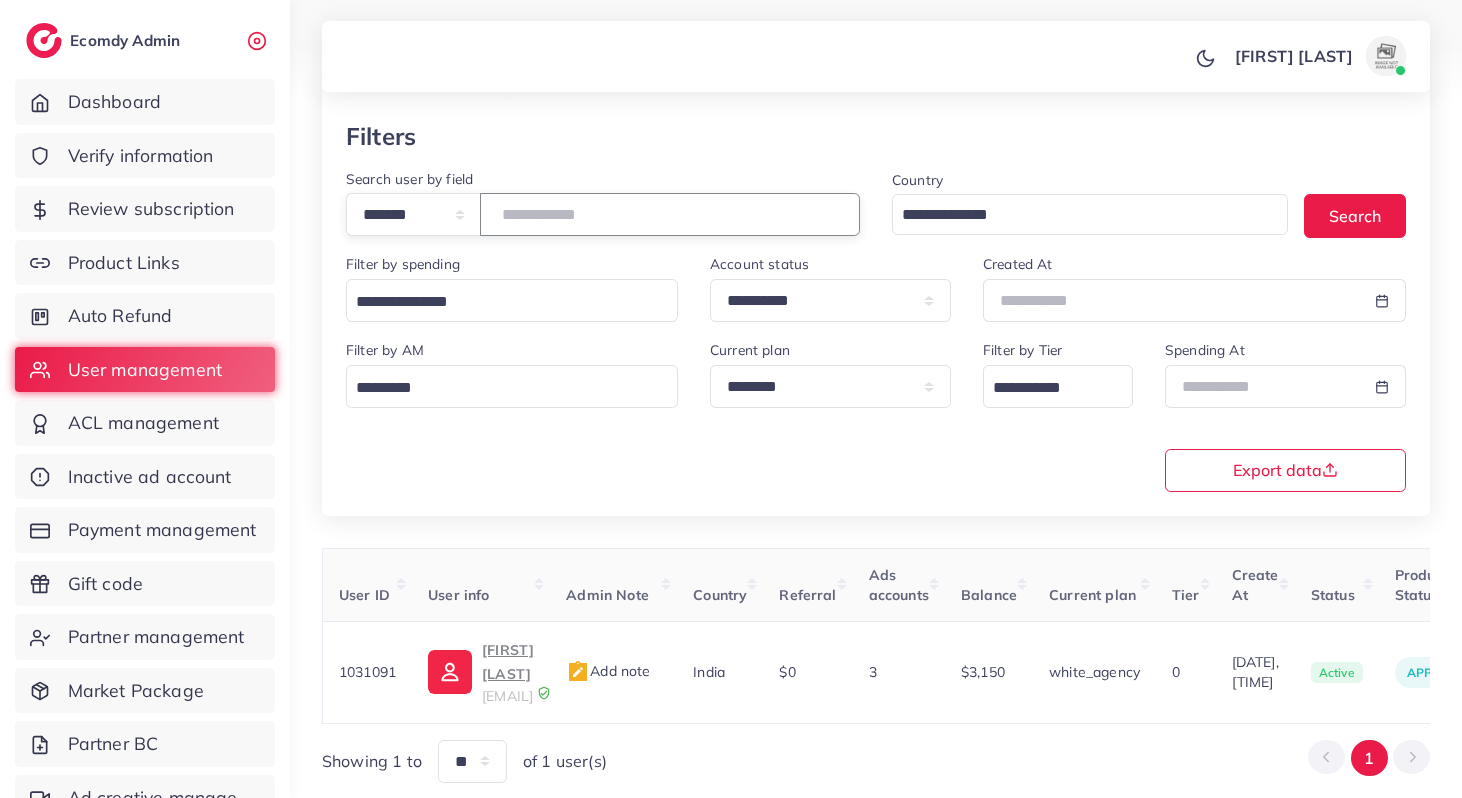 click on "*******" at bounding box center (670, 214) 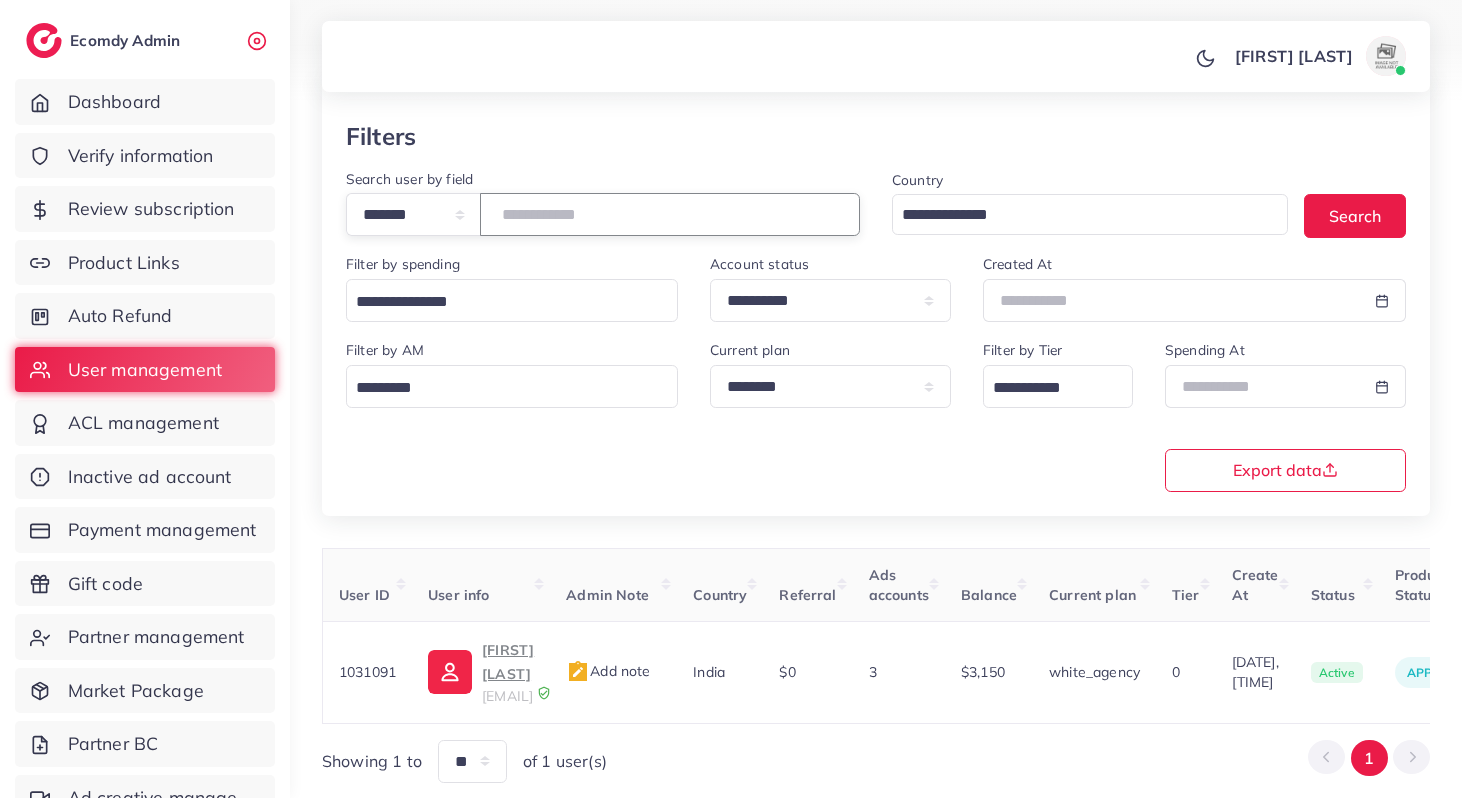type on "*******" 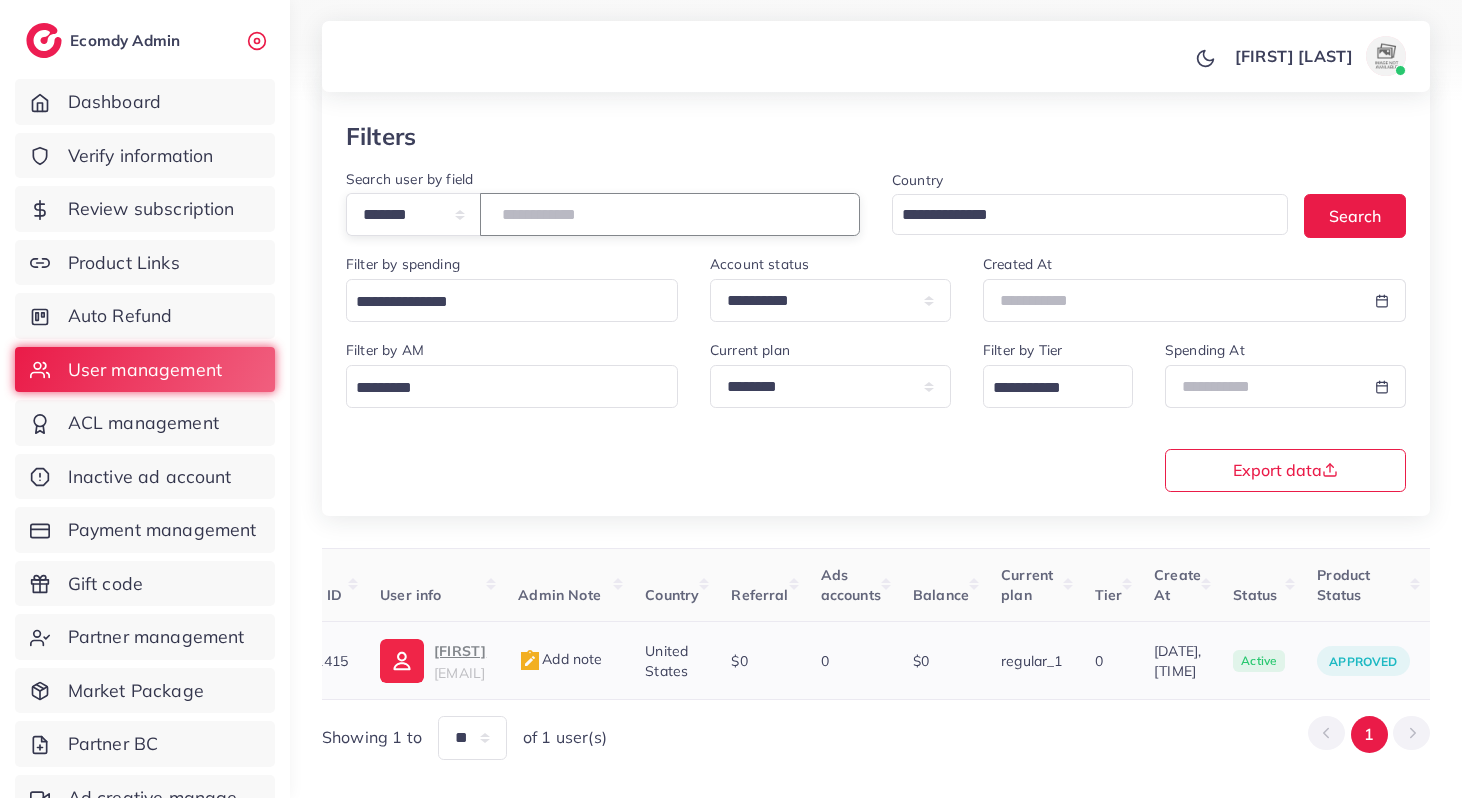 scroll, scrollTop: 0, scrollLeft: 0, axis: both 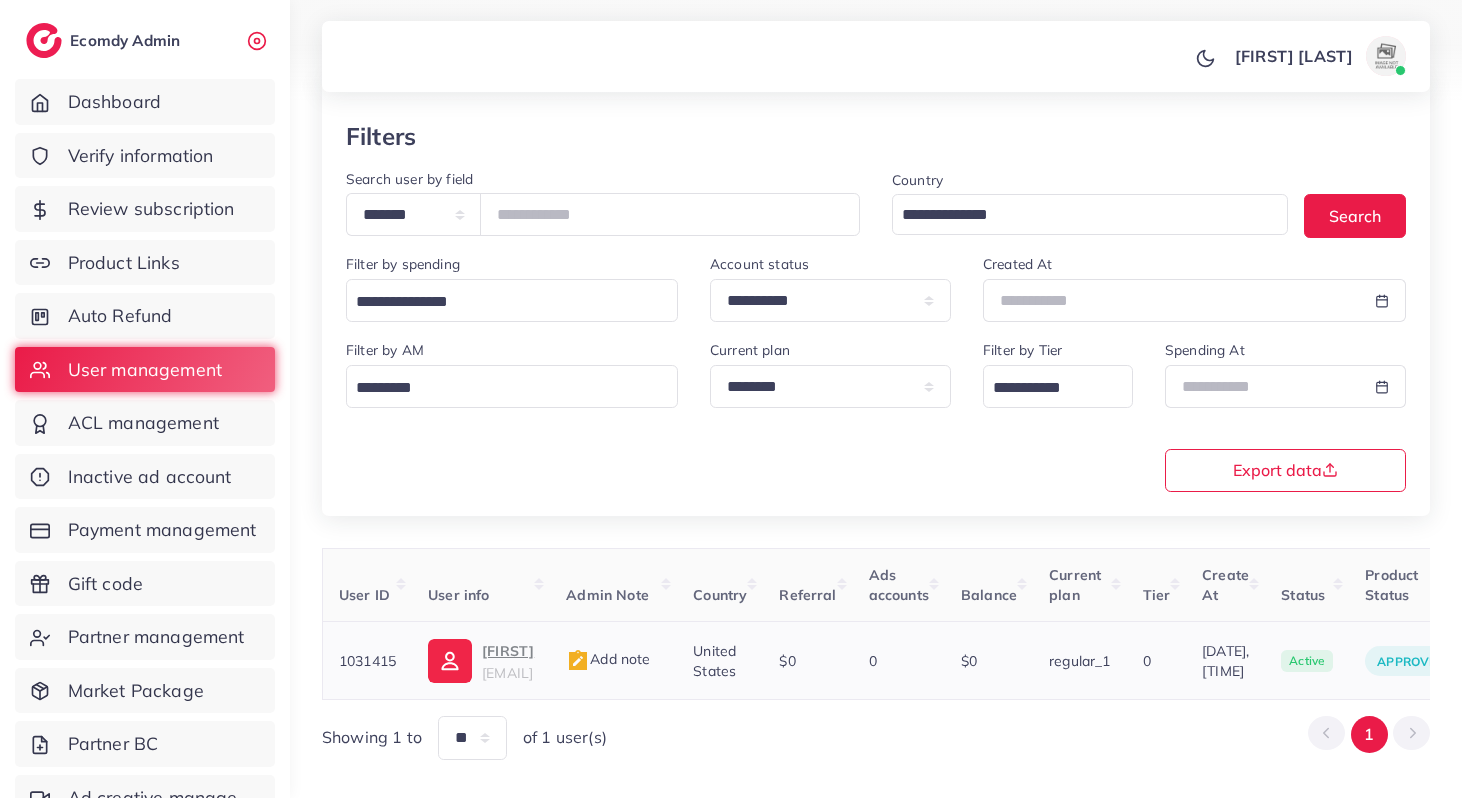 click on "[FIRST]" at bounding box center [508, 651] 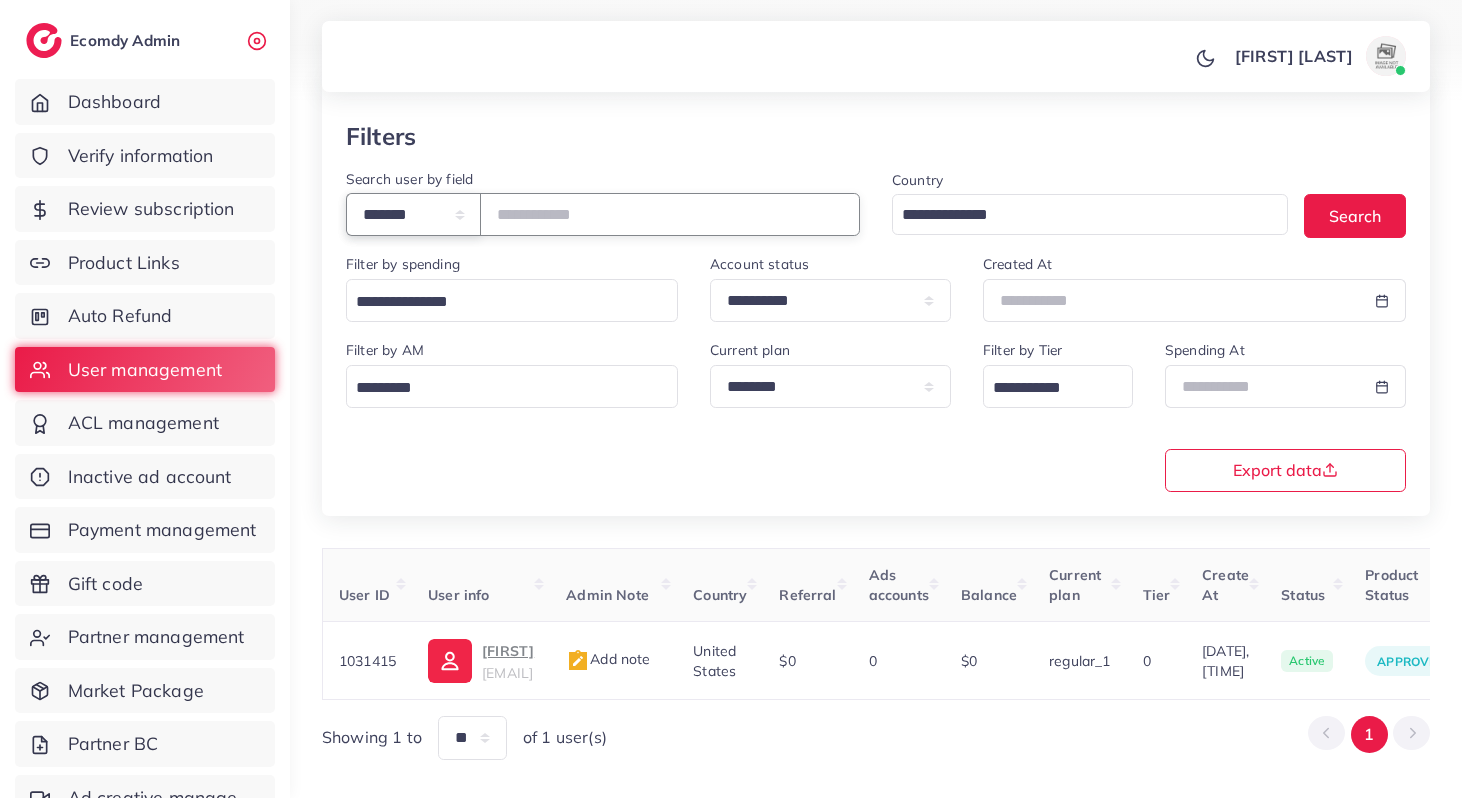 click on "**********" at bounding box center (413, 214) 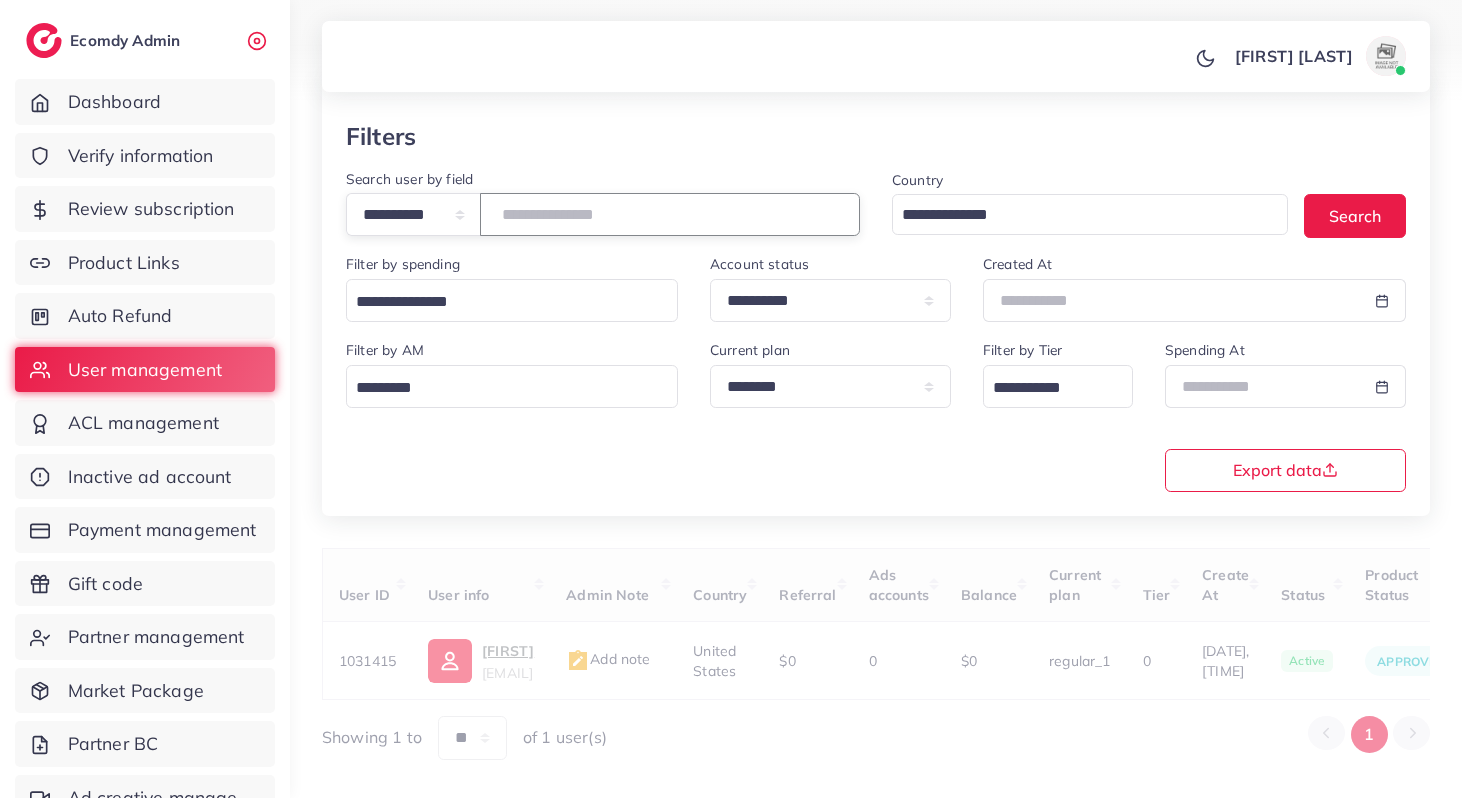 click at bounding box center [670, 214] 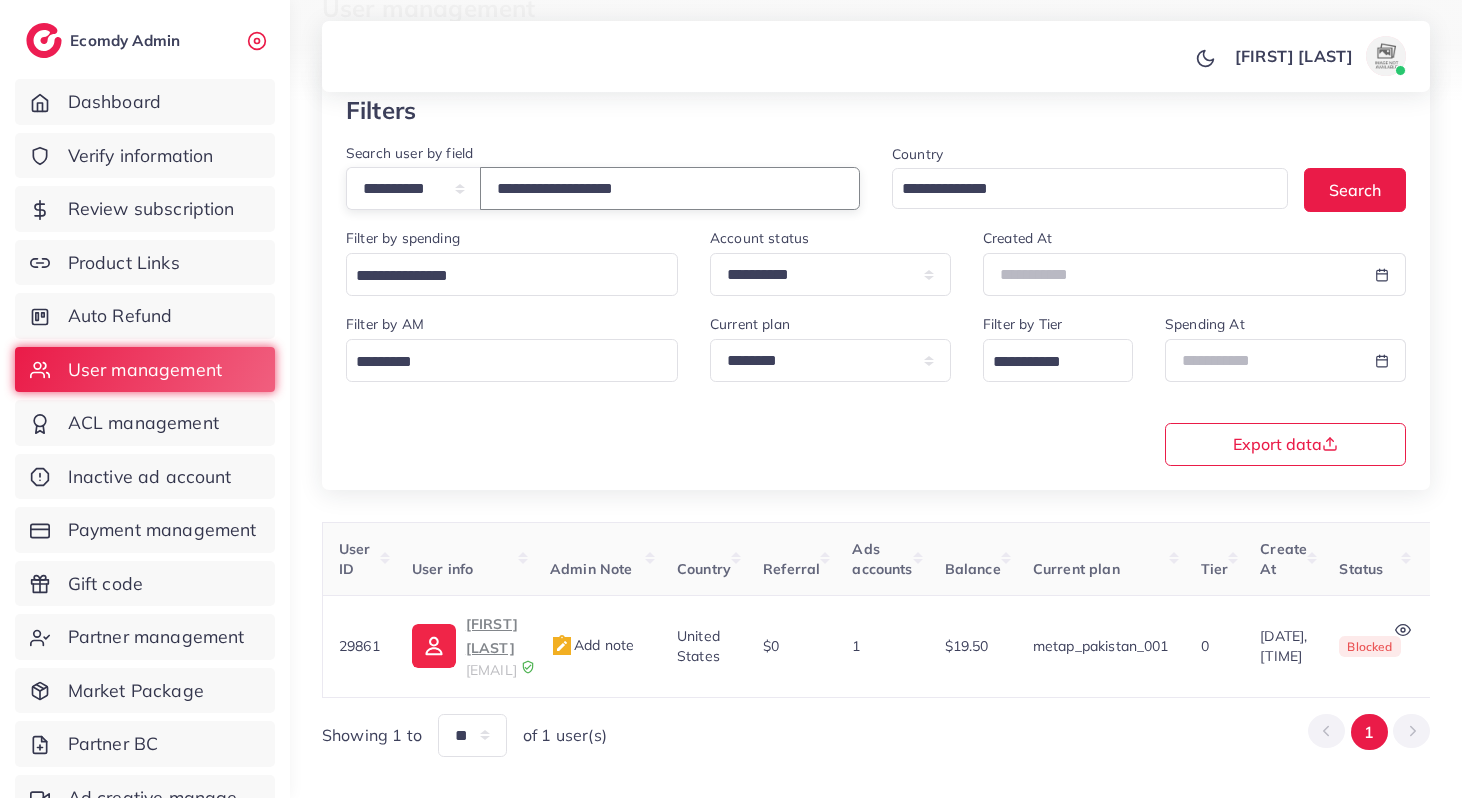 scroll, scrollTop: 132, scrollLeft: 0, axis: vertical 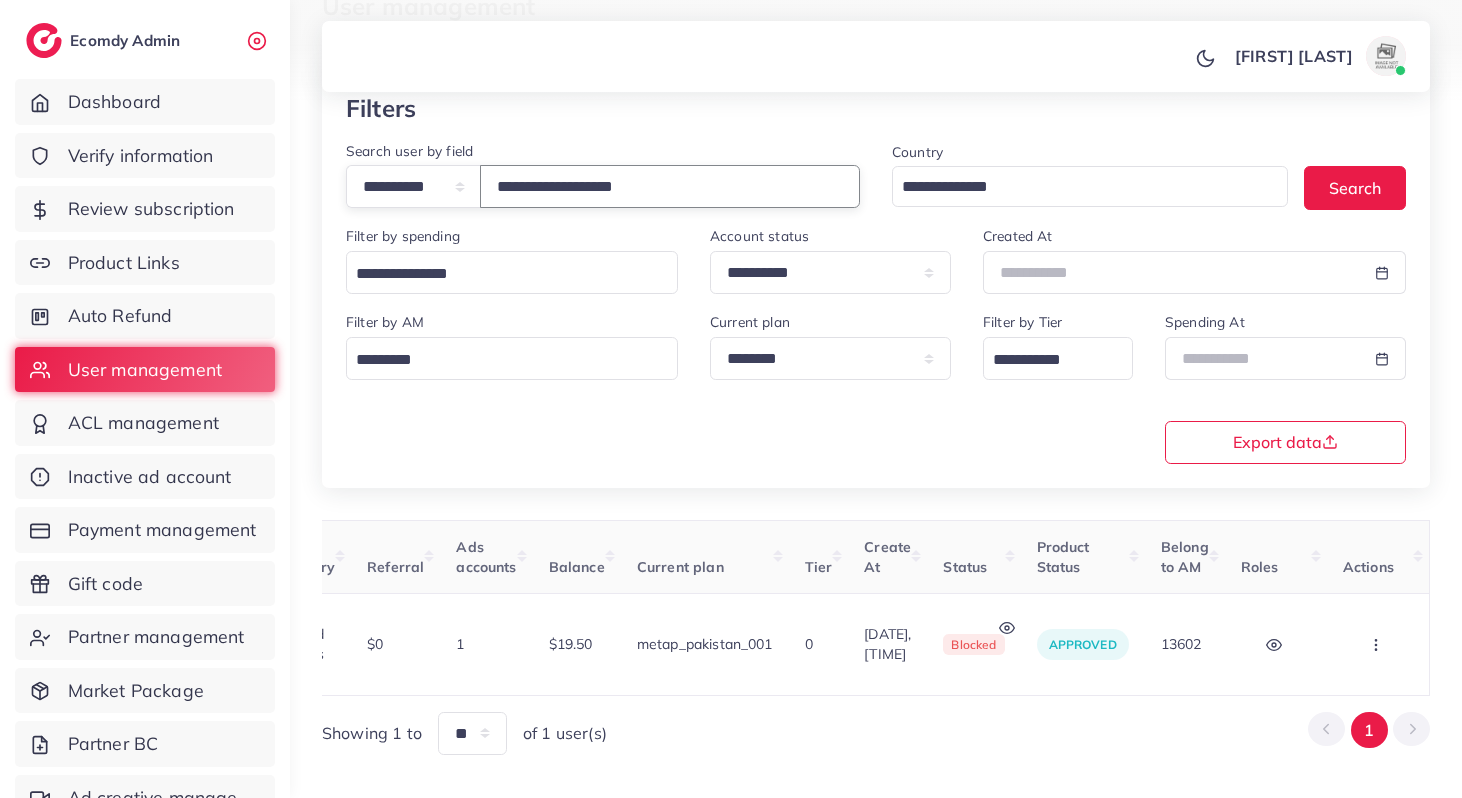 click on "**********" at bounding box center [670, 186] 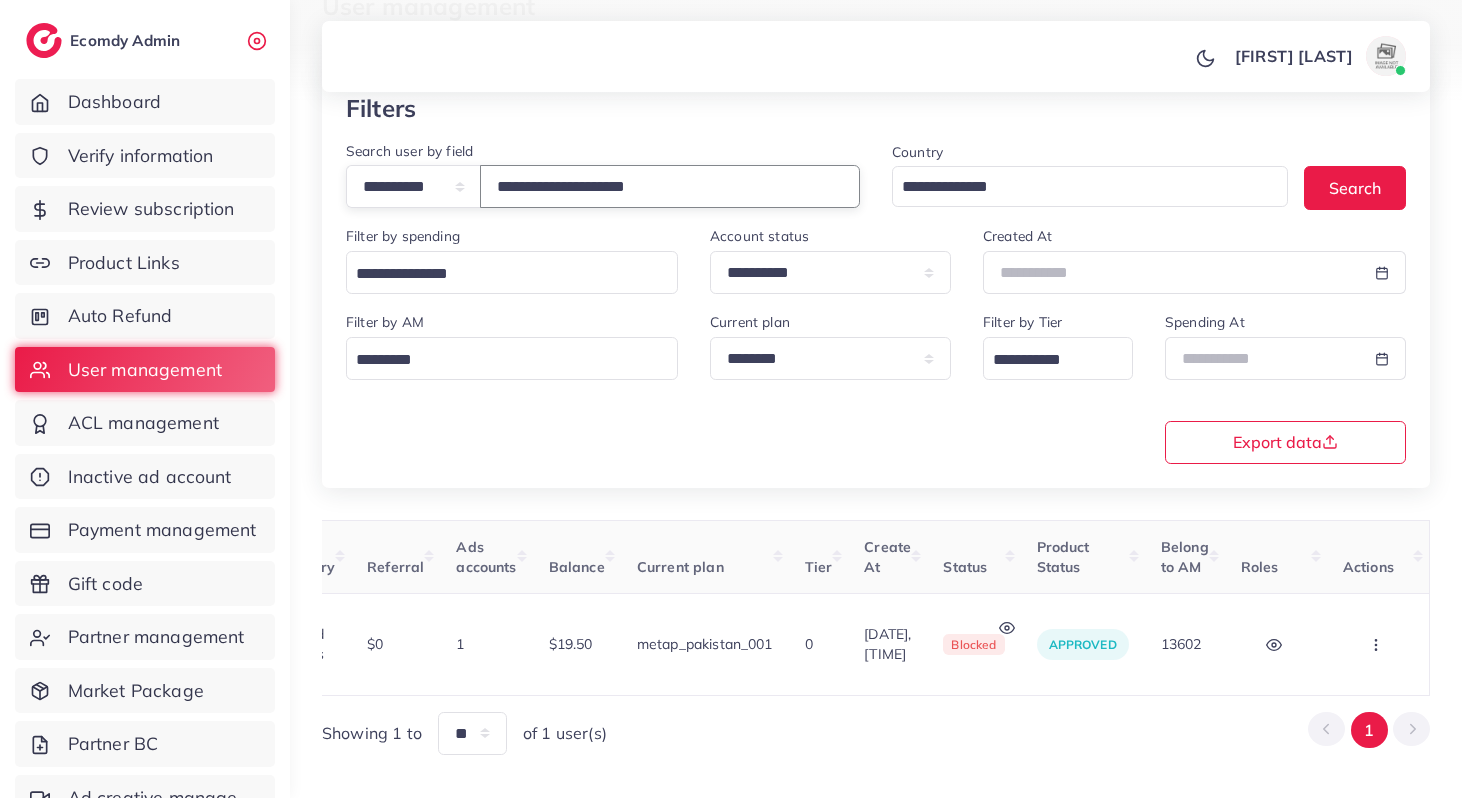 type on "**********" 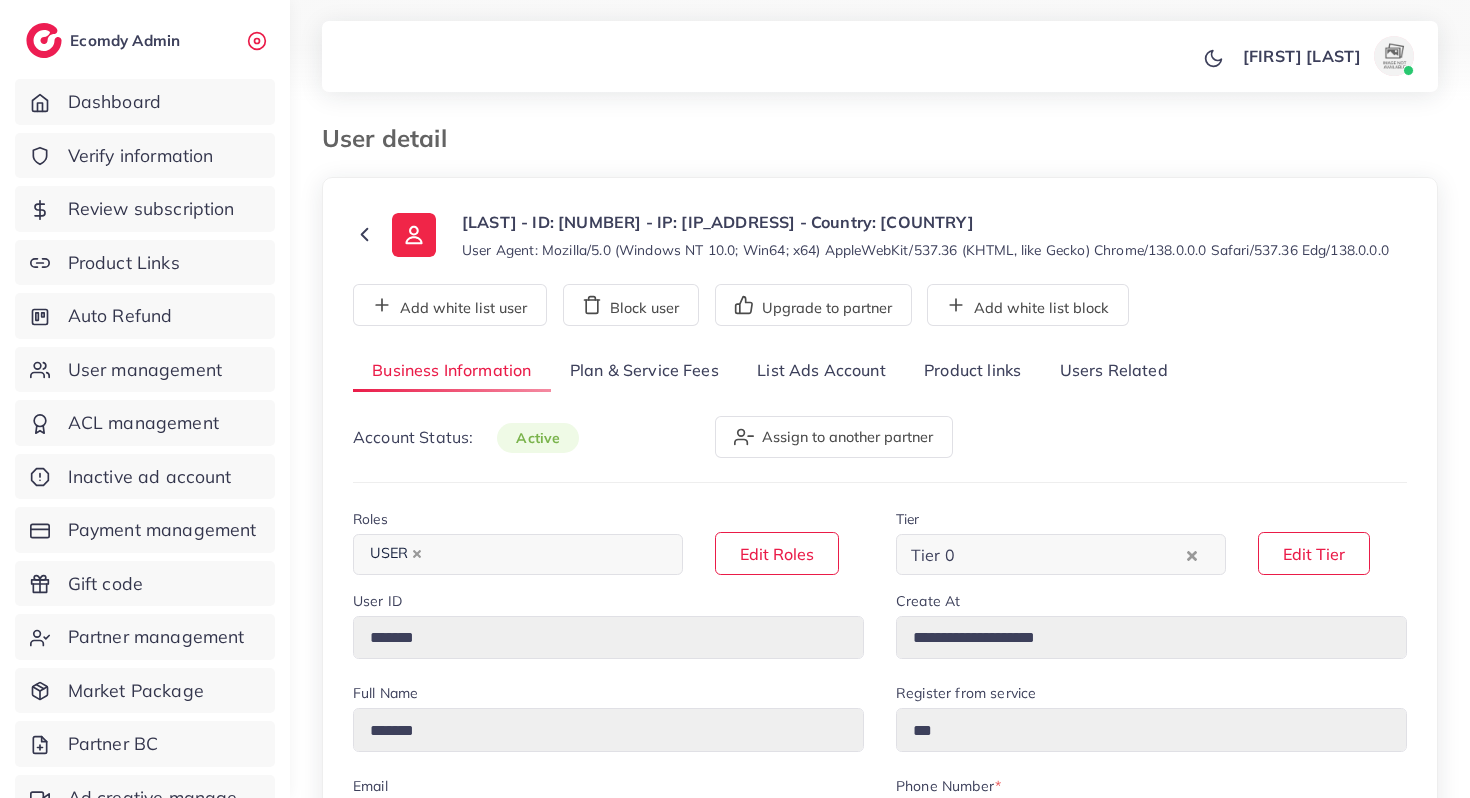 select on "**********" 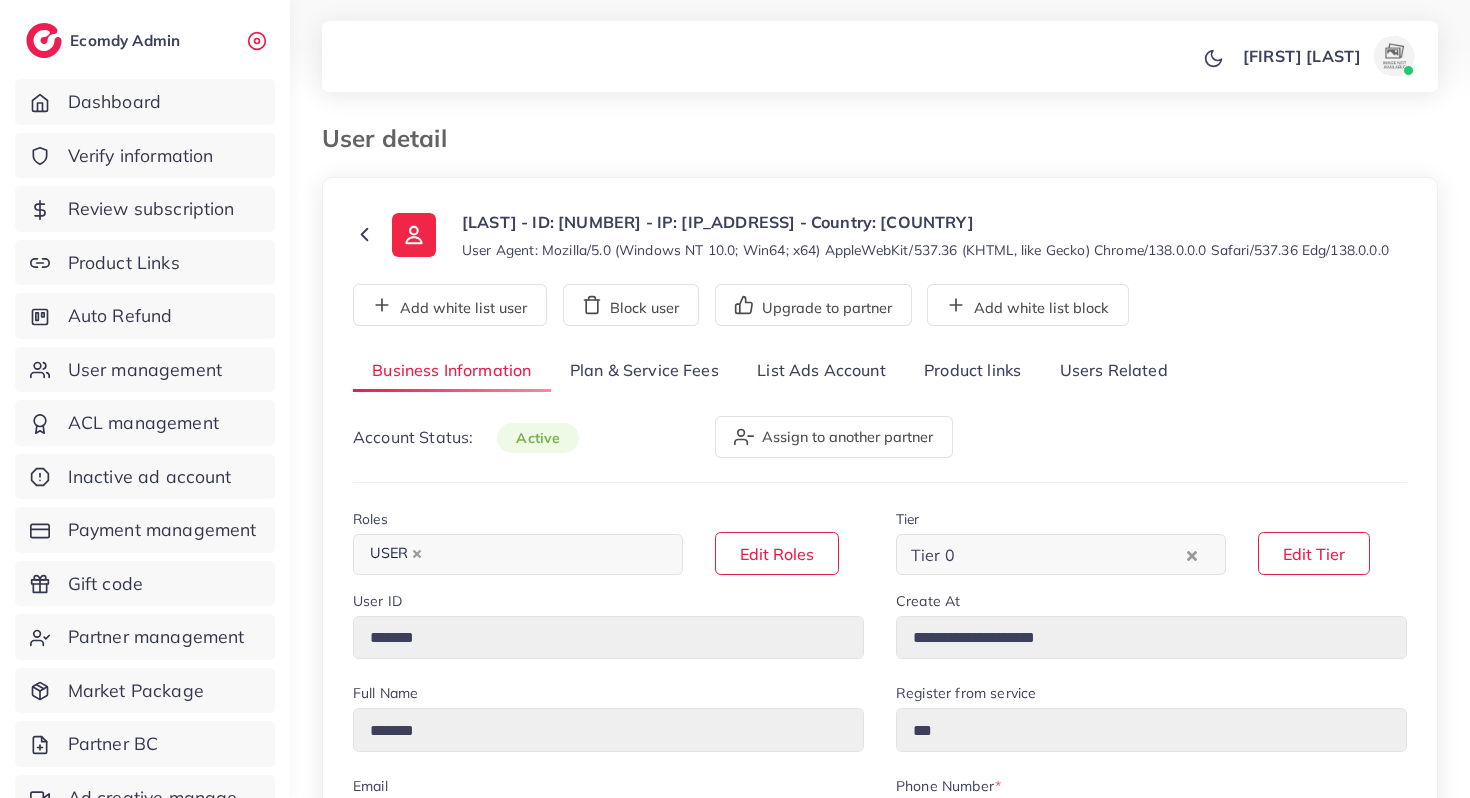 scroll, scrollTop: 0, scrollLeft: 0, axis: both 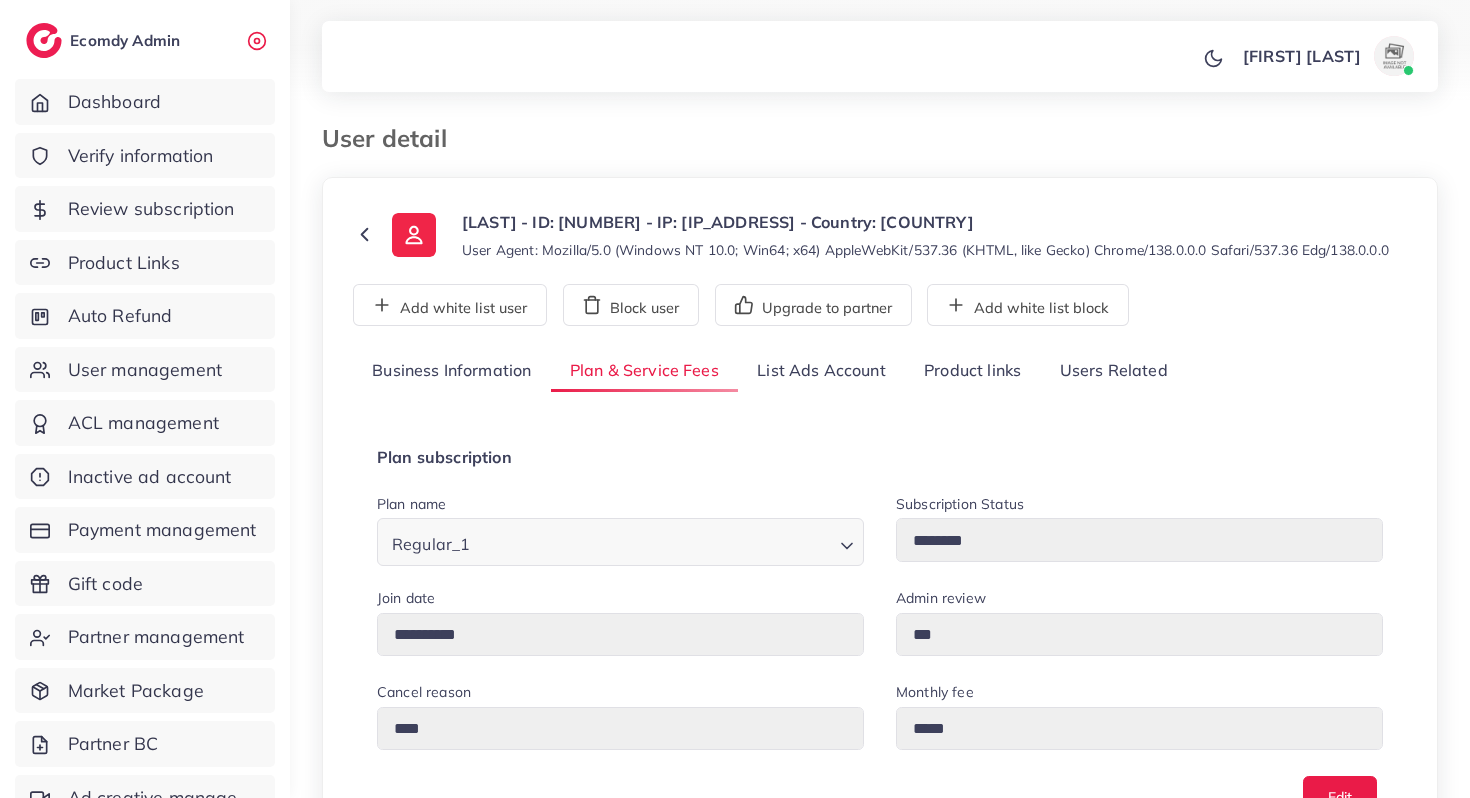 click on "Business Information" at bounding box center [452, 371] 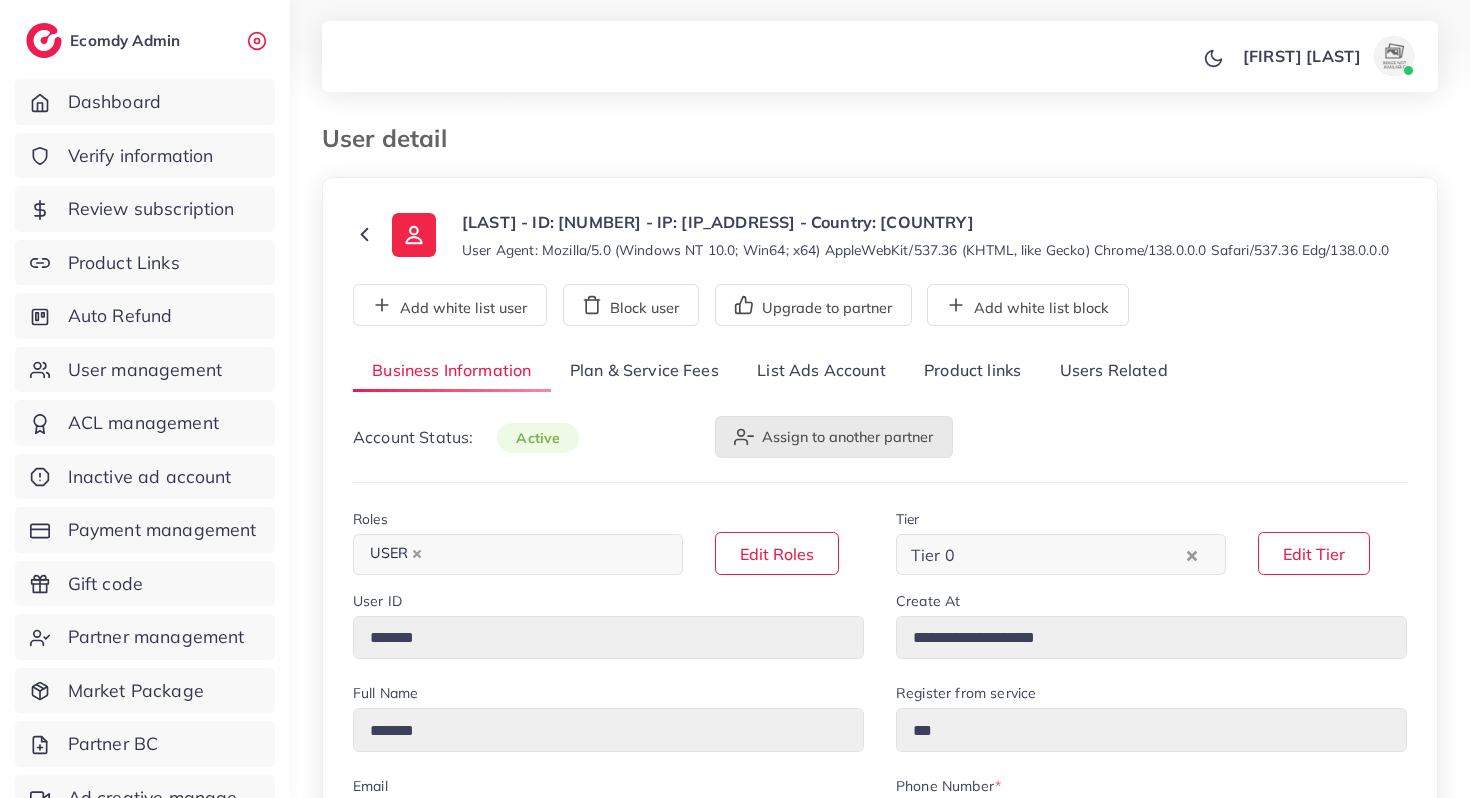 click on "Assign to another partner" at bounding box center (834, 437) 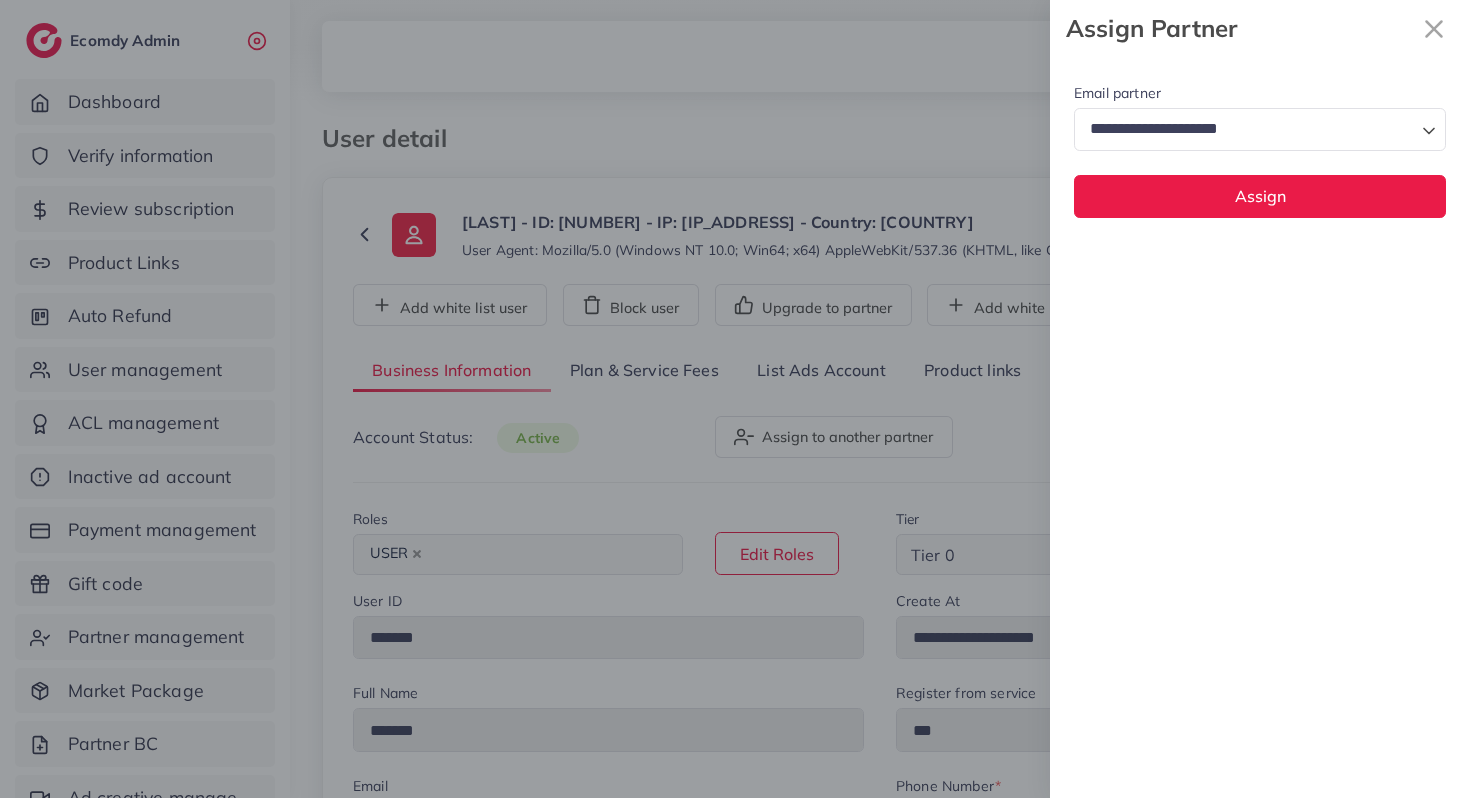 click on "Loading..." at bounding box center (1260, 129) 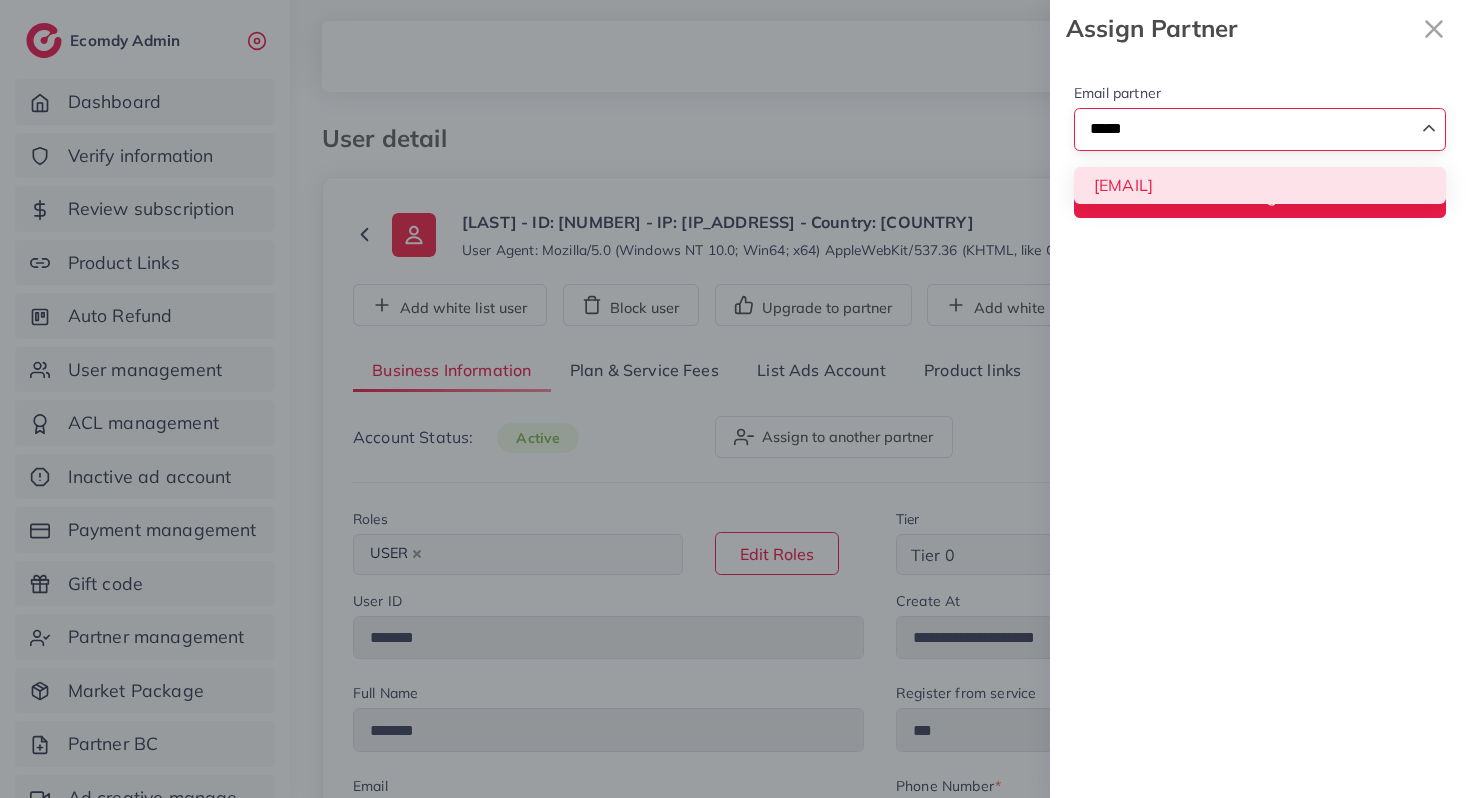 type on "*****" 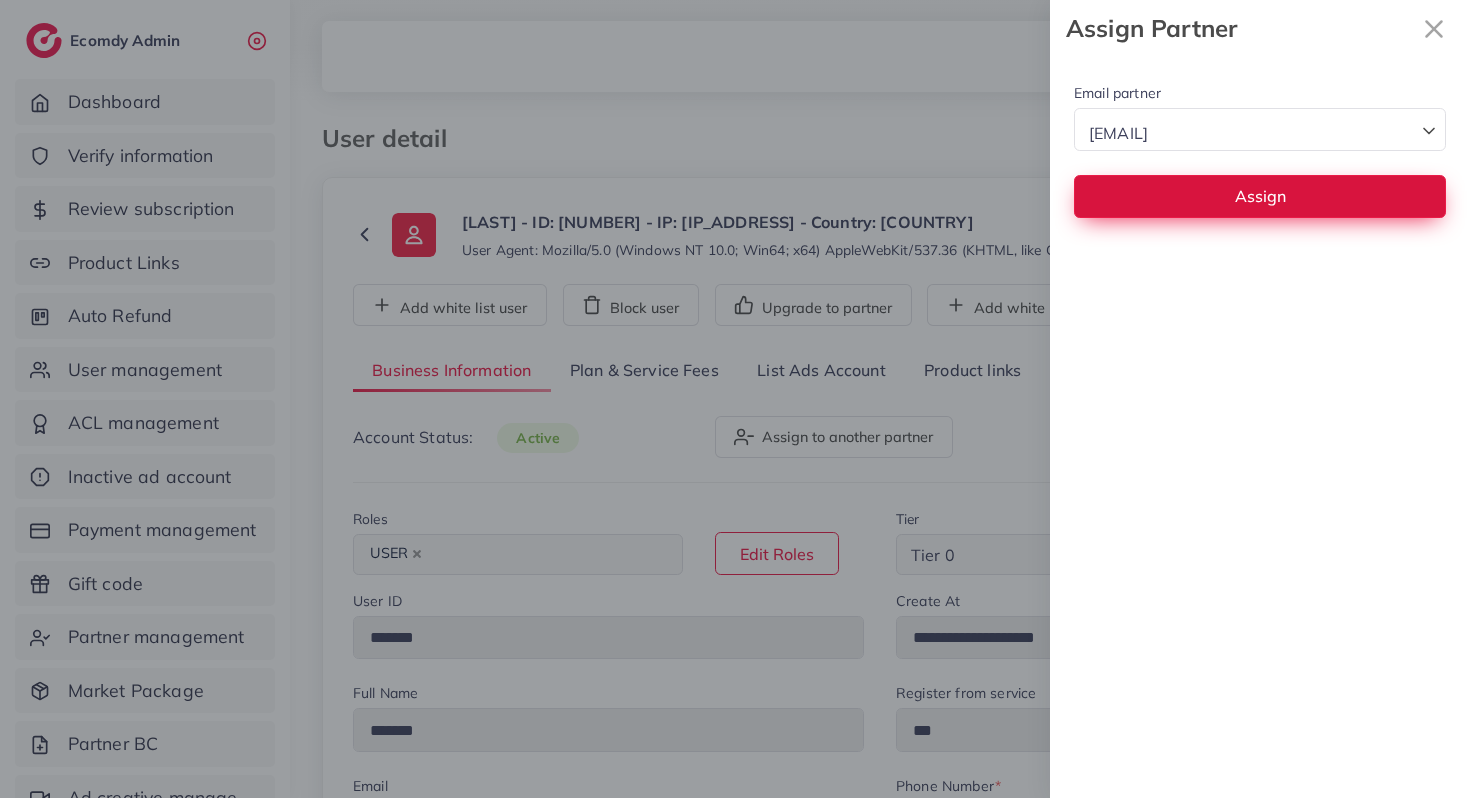 click on "Assign" at bounding box center (1260, 196) 